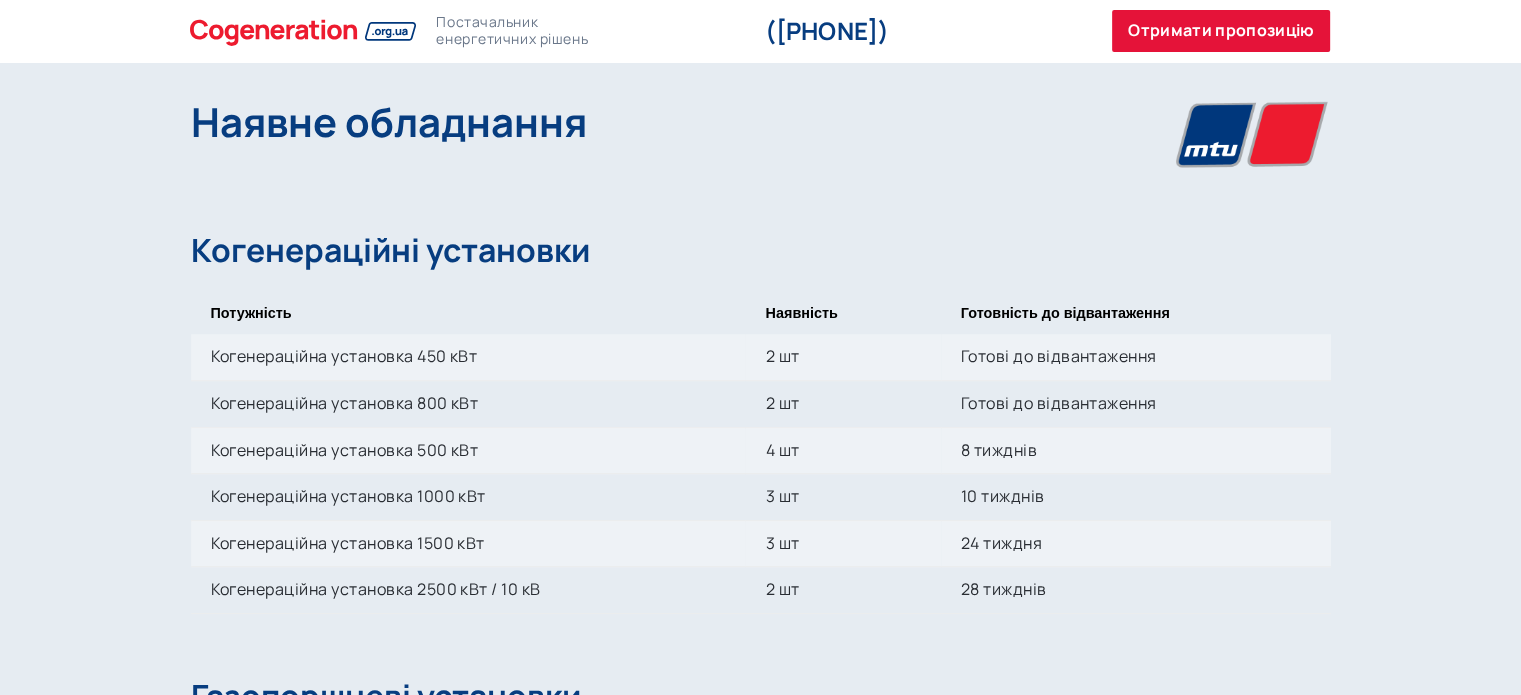 scroll, scrollTop: 1500, scrollLeft: 0, axis: vertical 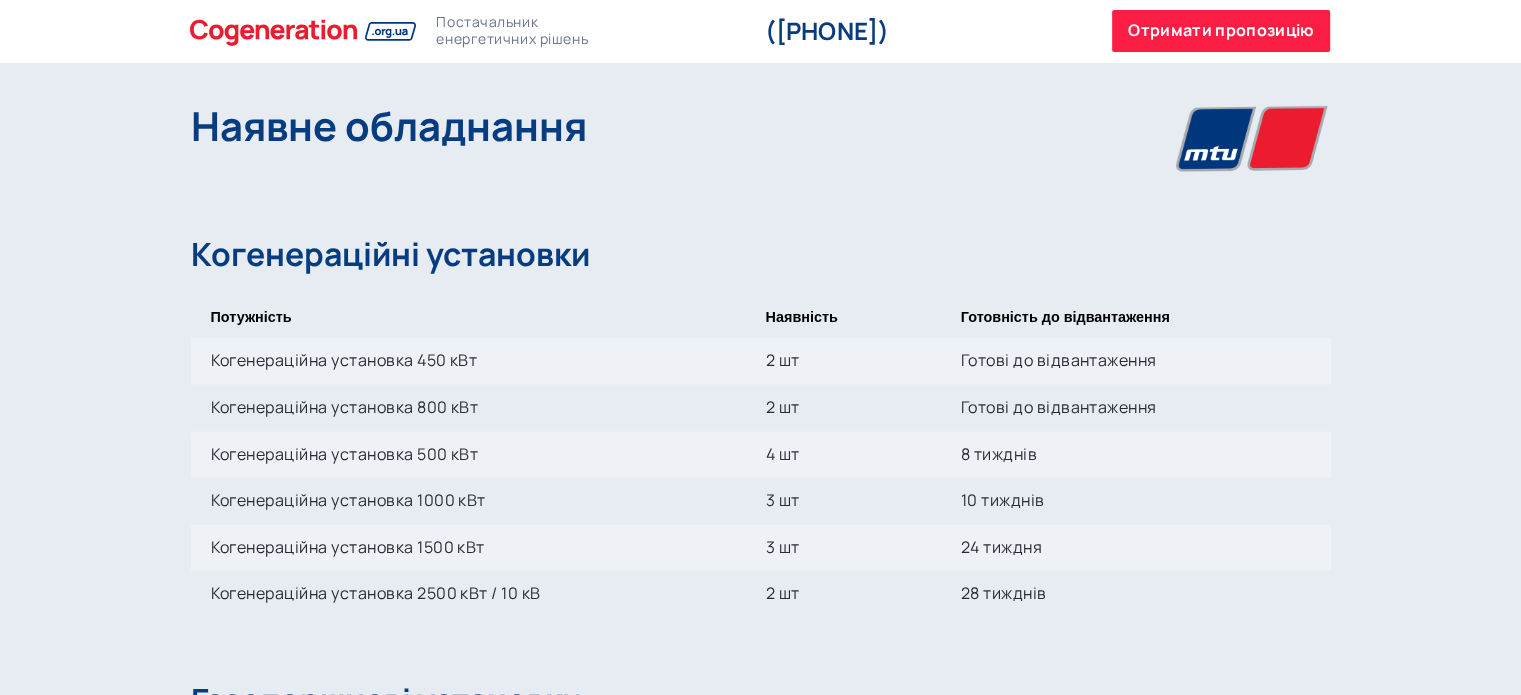 click on "Отримати пропозицію" at bounding box center (1221, 31) 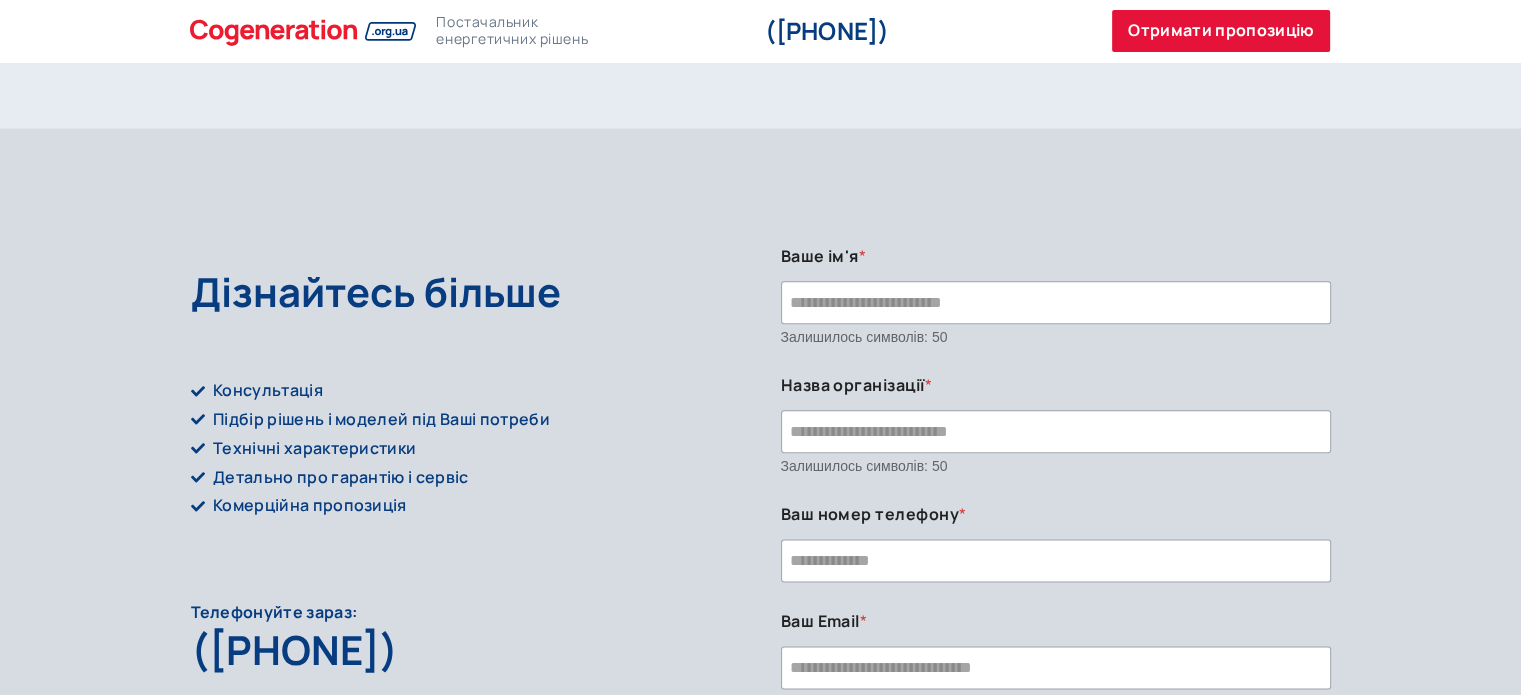 scroll, scrollTop: 2522, scrollLeft: 0, axis: vertical 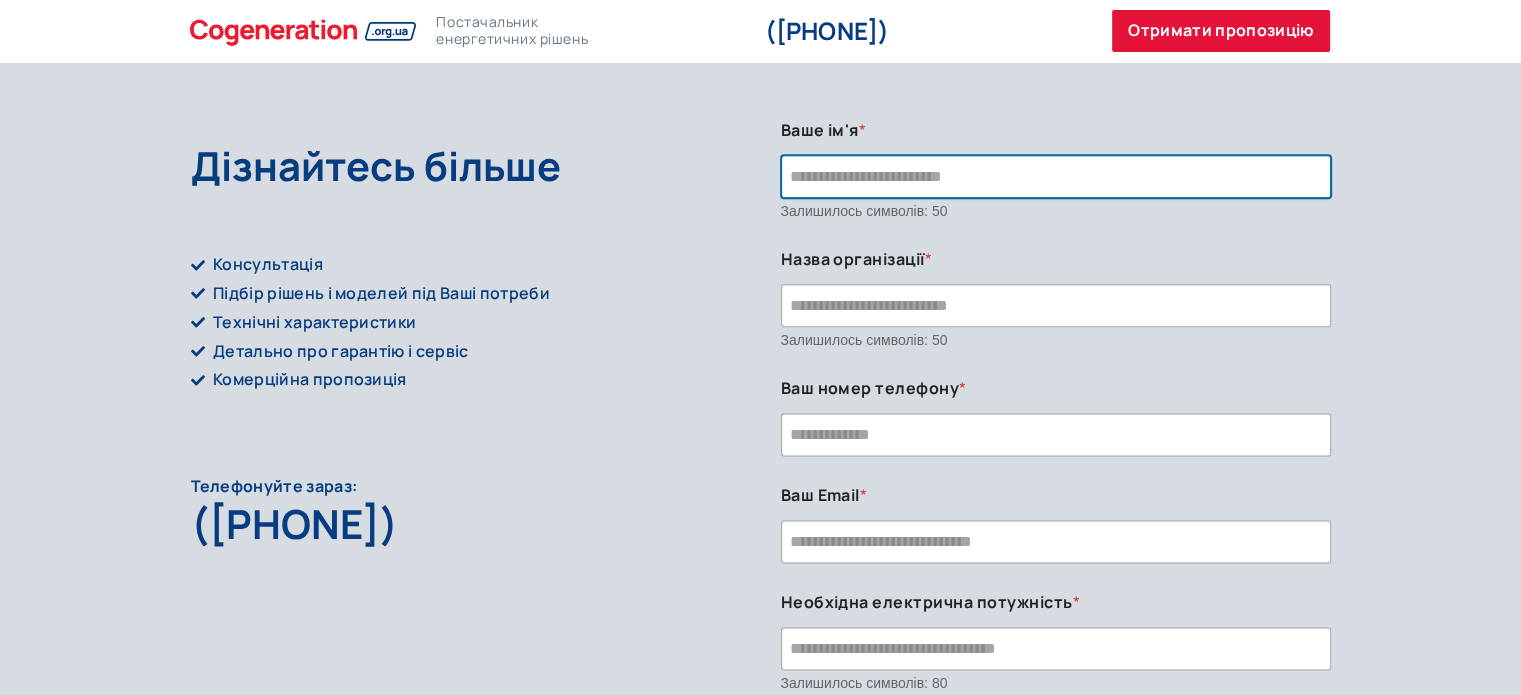 click on "Ваше ім'я  *" at bounding box center (1056, 176) 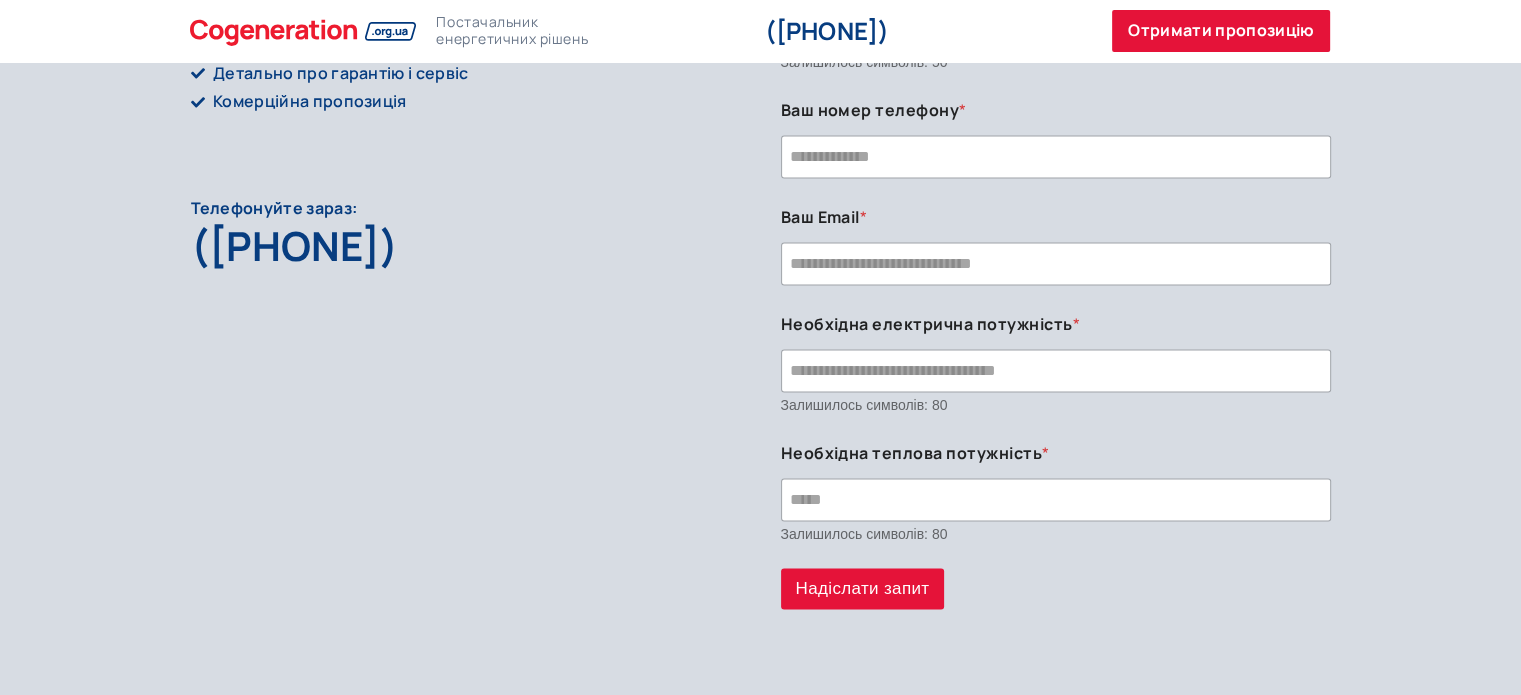 scroll, scrollTop: 2822, scrollLeft: 0, axis: vertical 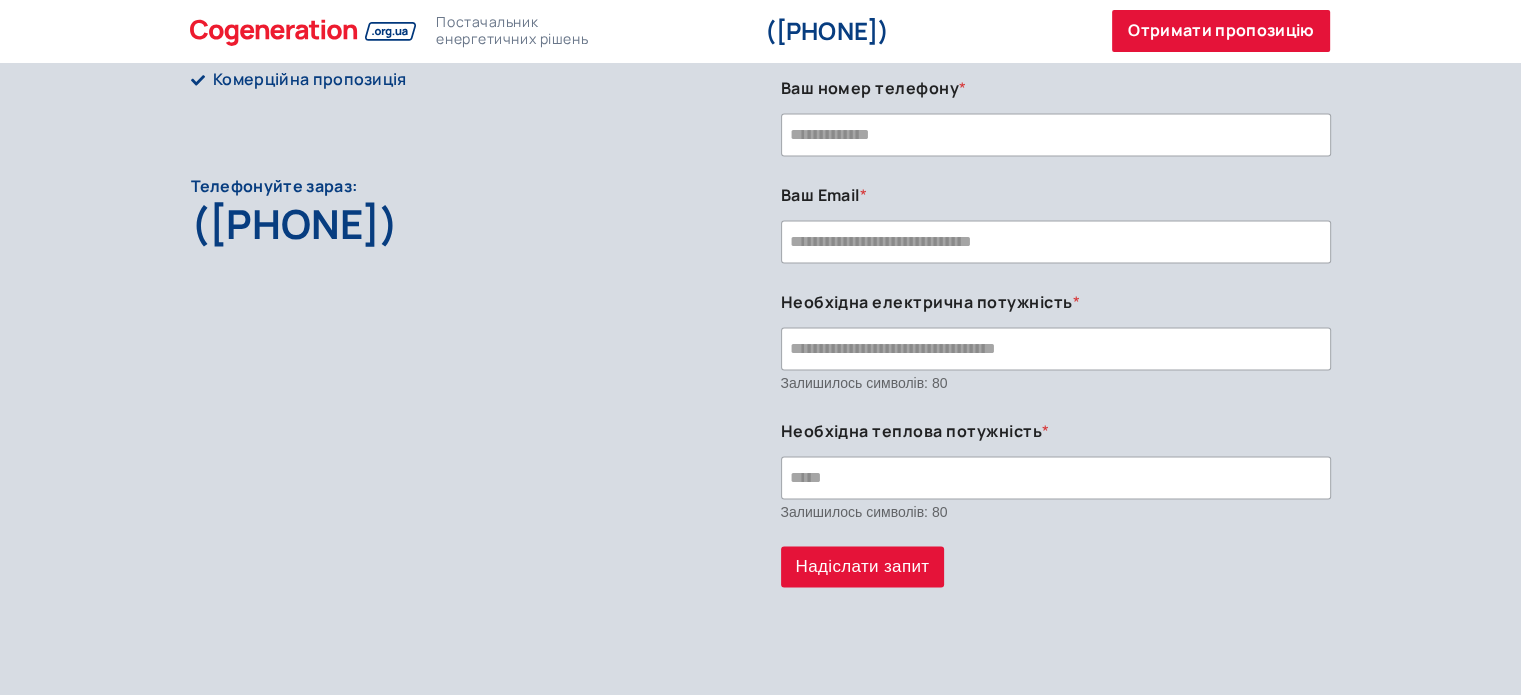 type on "**********" 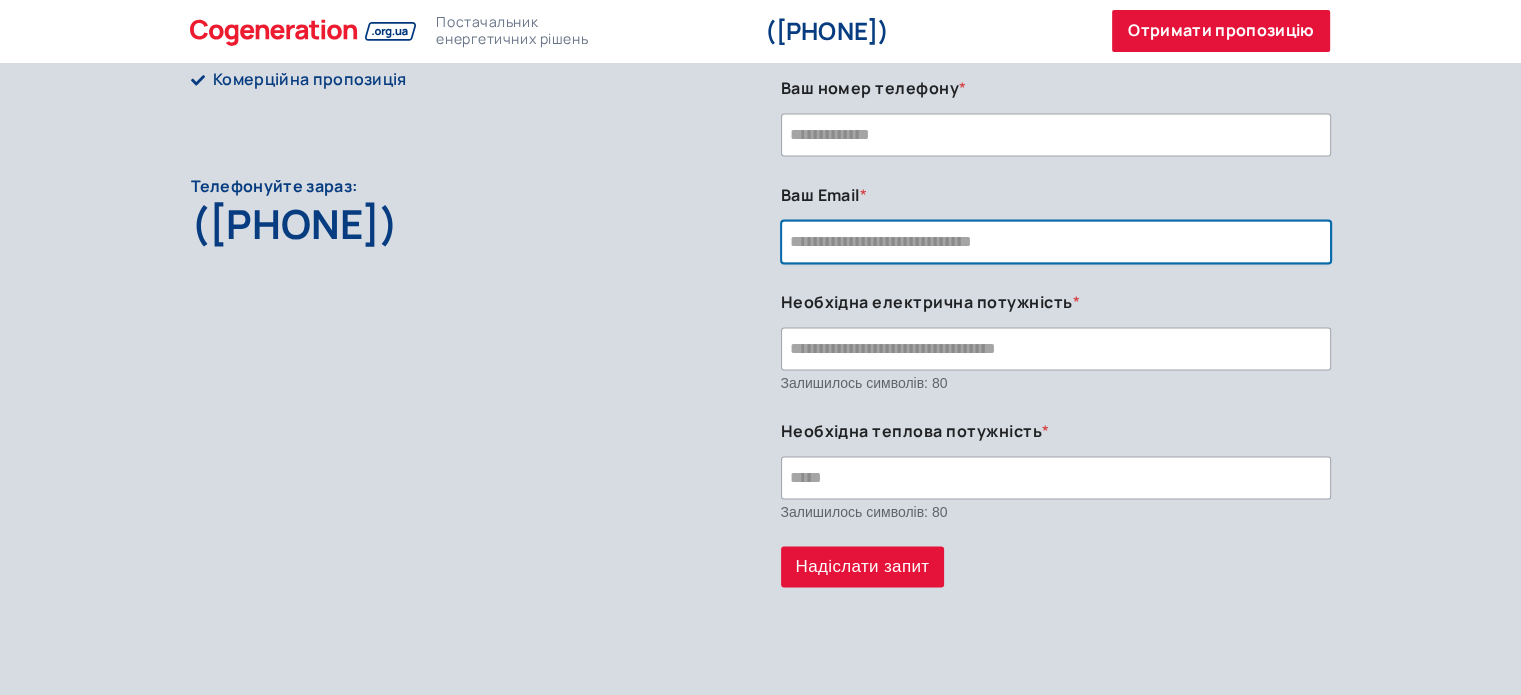 click on "Ваш Email  *" at bounding box center (1056, 241) 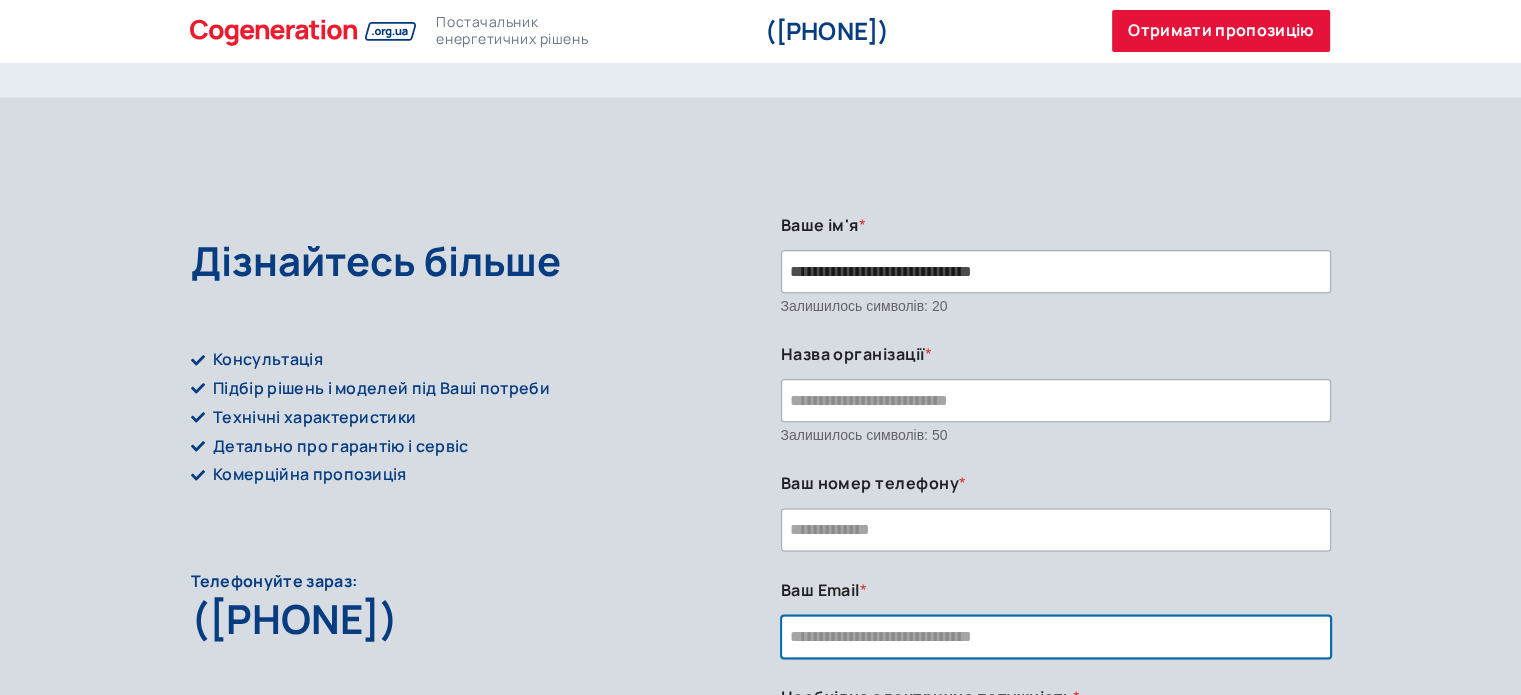 scroll, scrollTop: 2422, scrollLeft: 0, axis: vertical 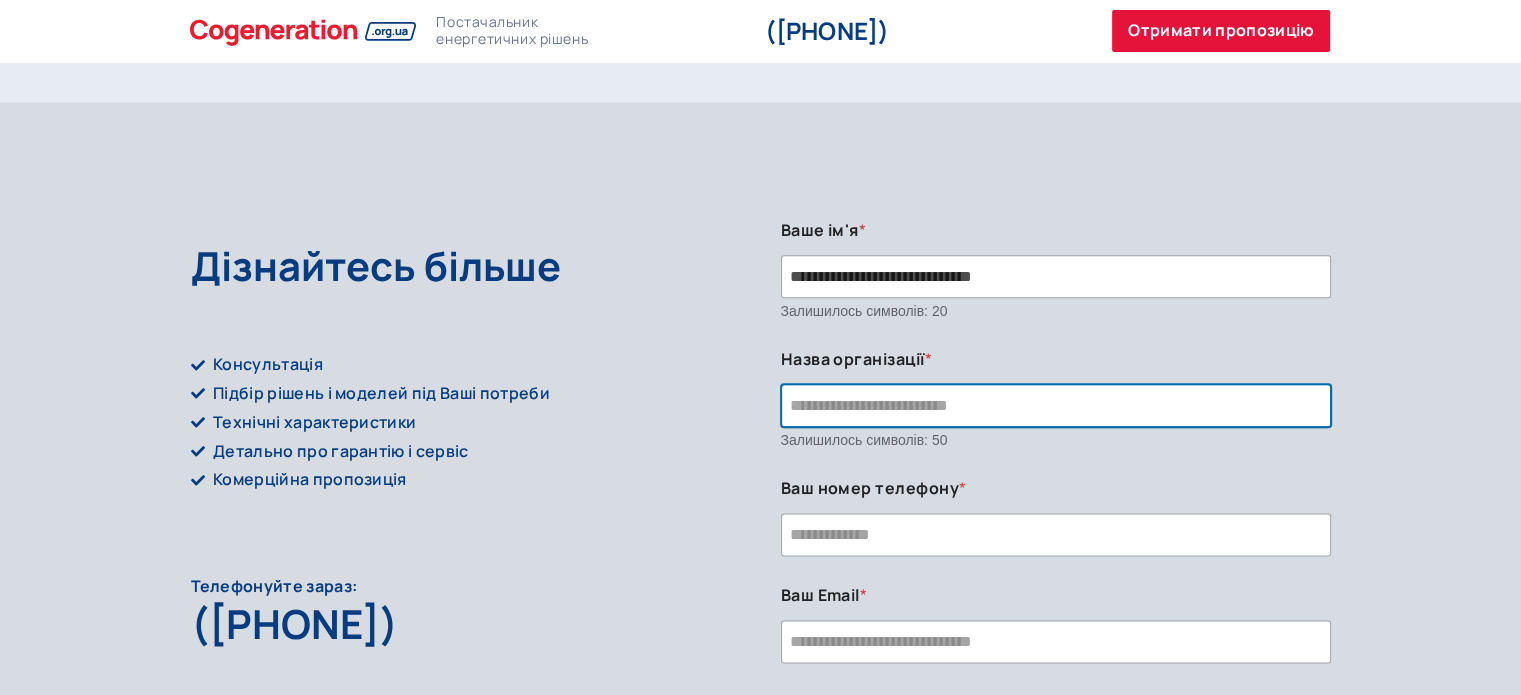 click on "Назва організації  *" at bounding box center [1056, 405] 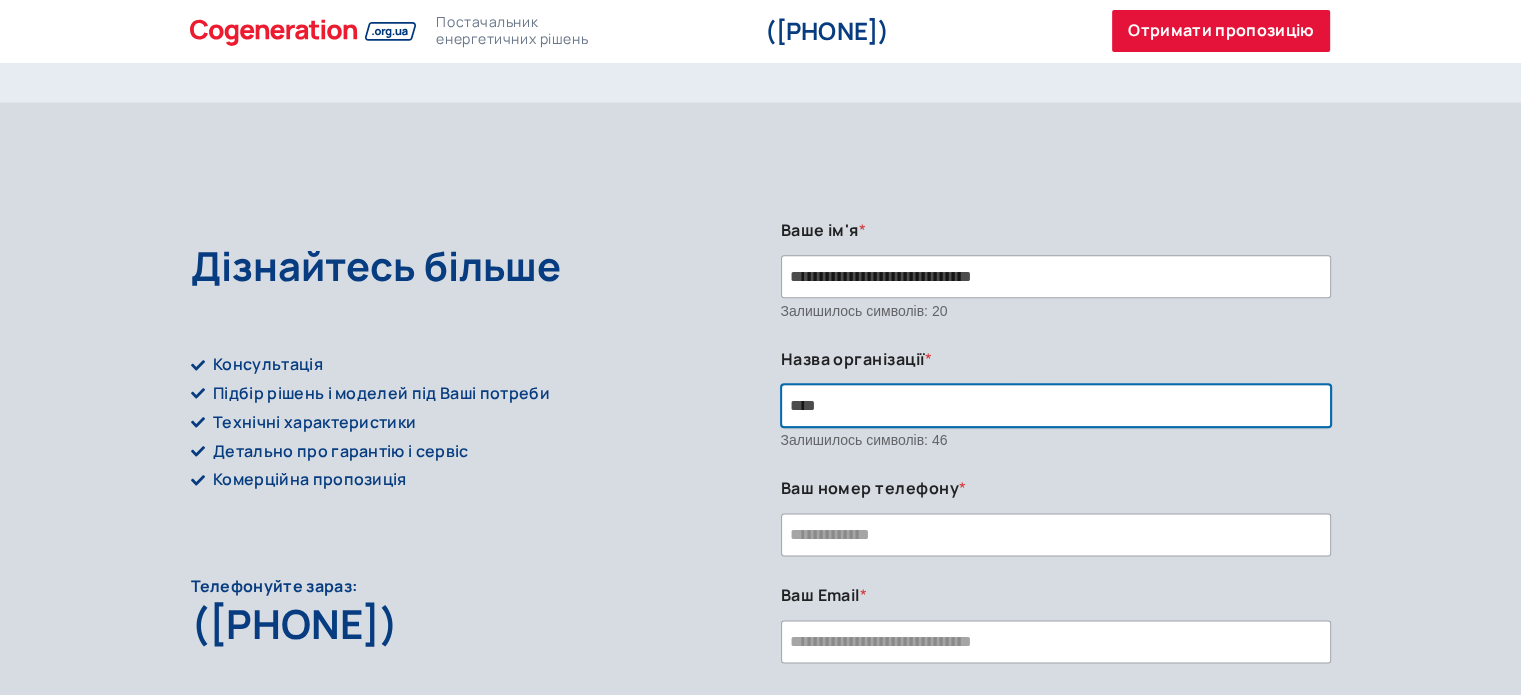 paste on "**********" 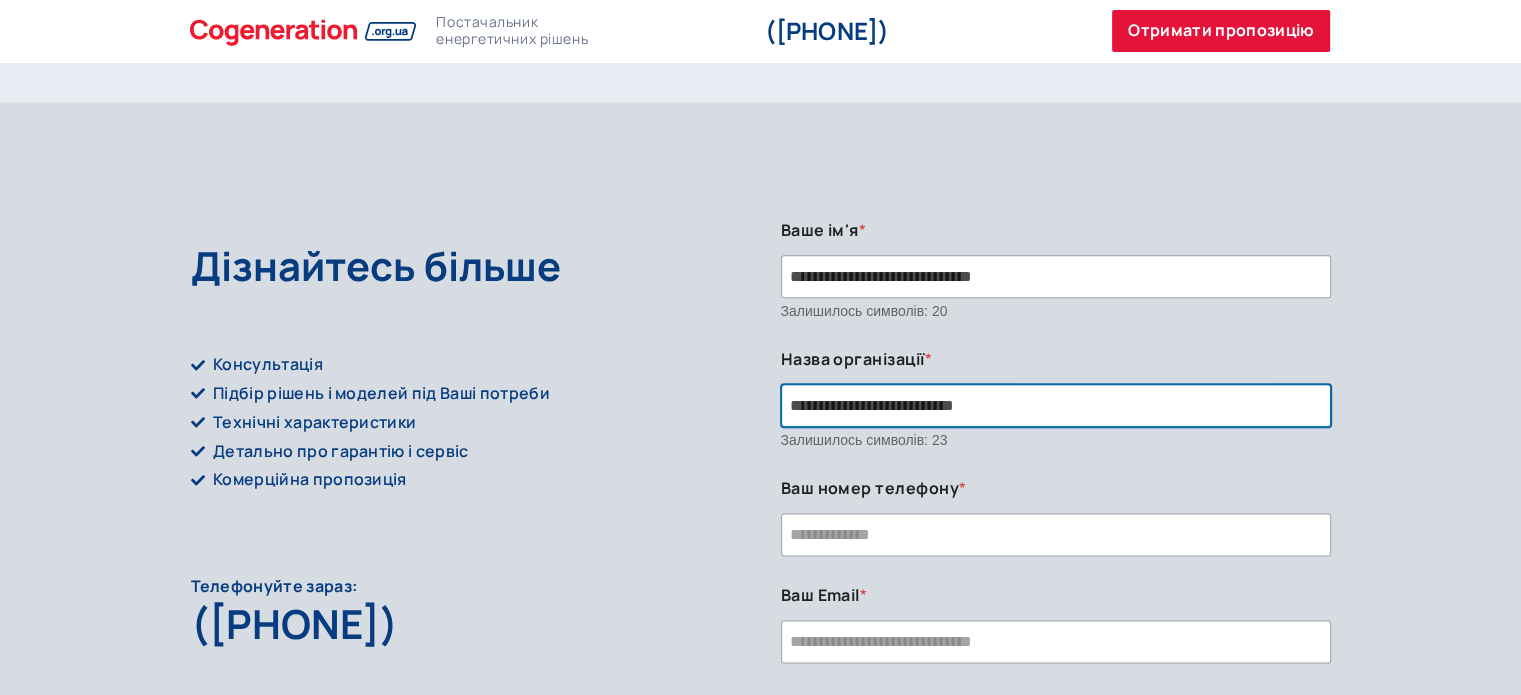 type on "**********" 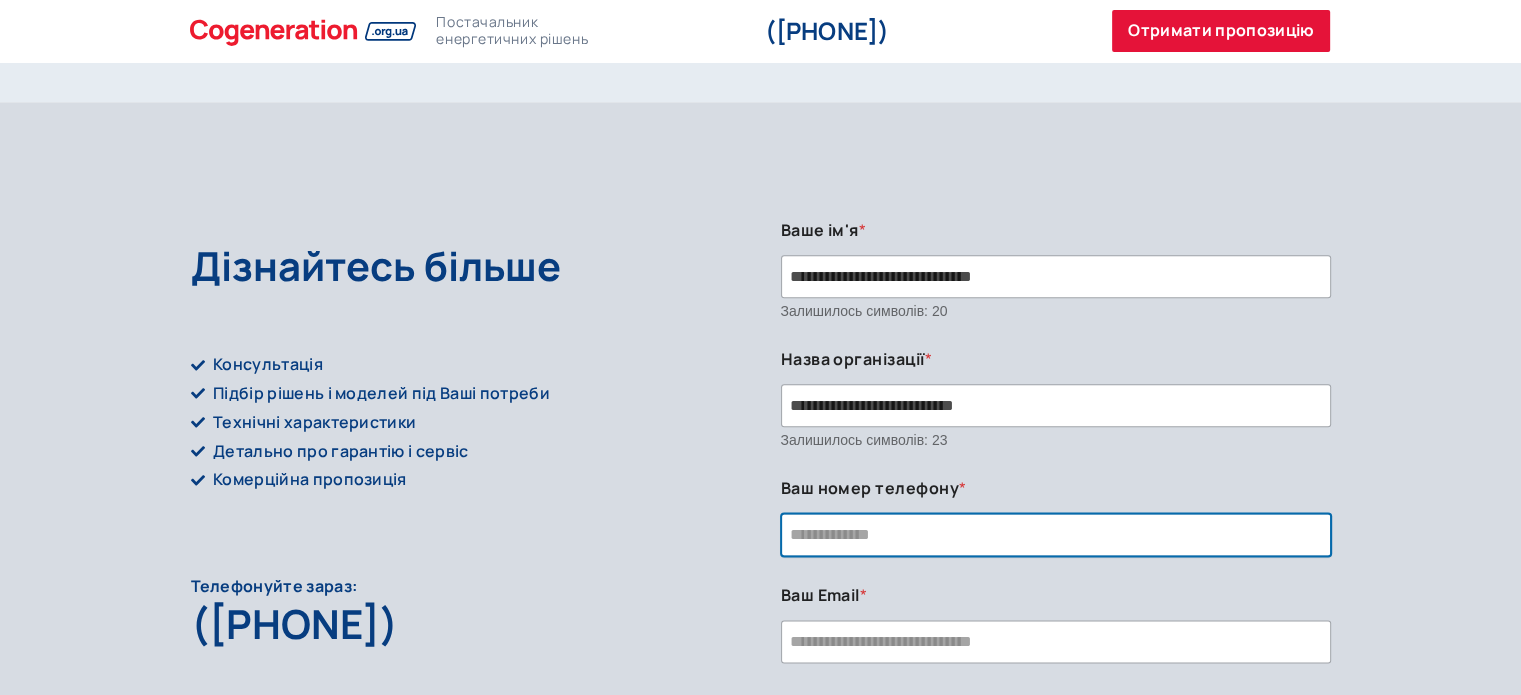 click on "Ваш номер телефону  *" at bounding box center [1056, 534] 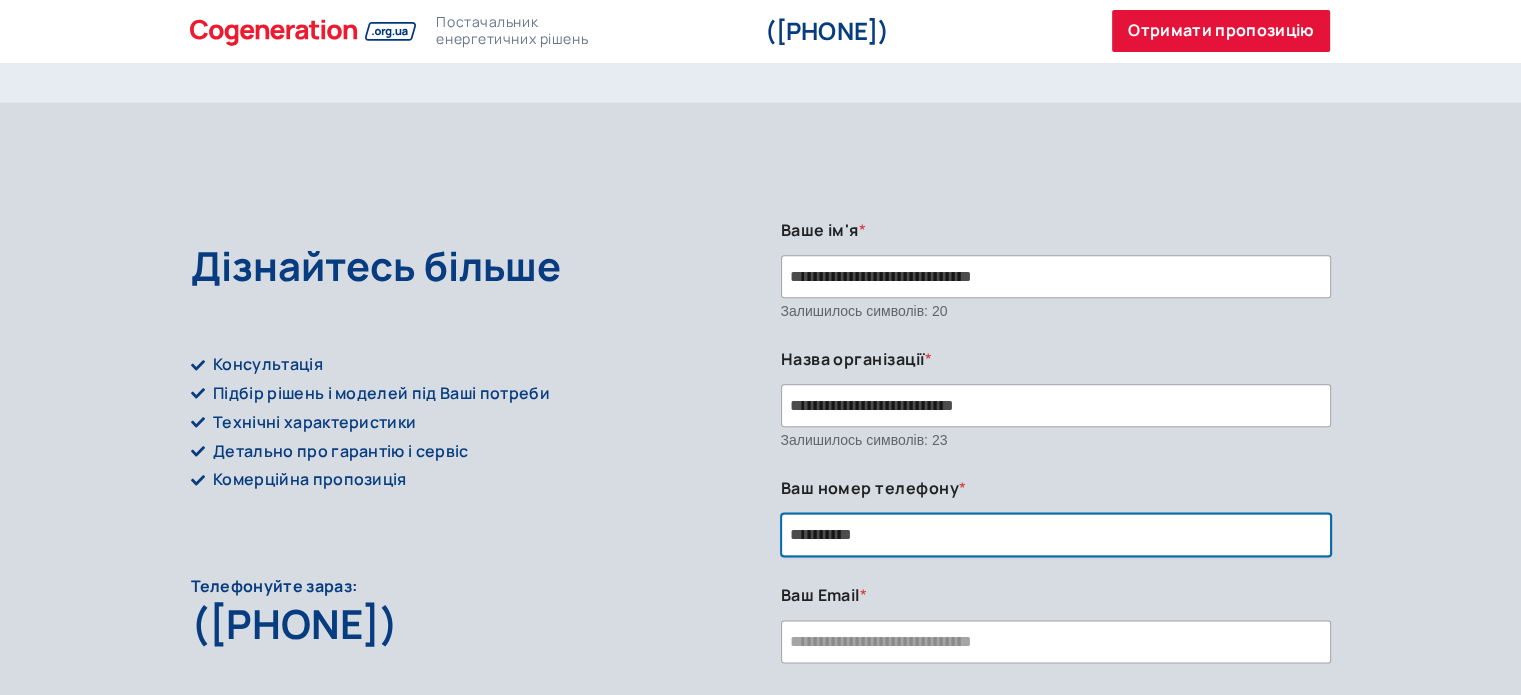 type on "**********" 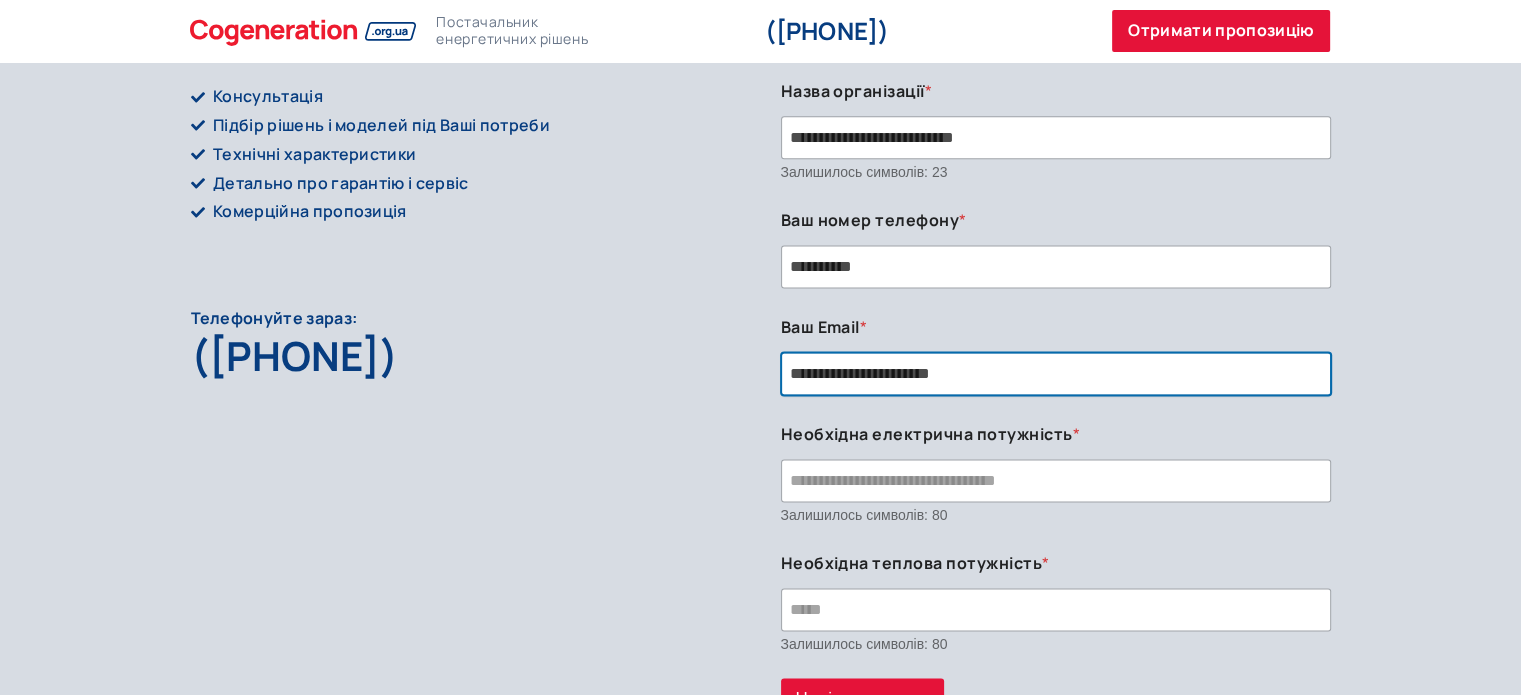scroll, scrollTop: 2722, scrollLeft: 0, axis: vertical 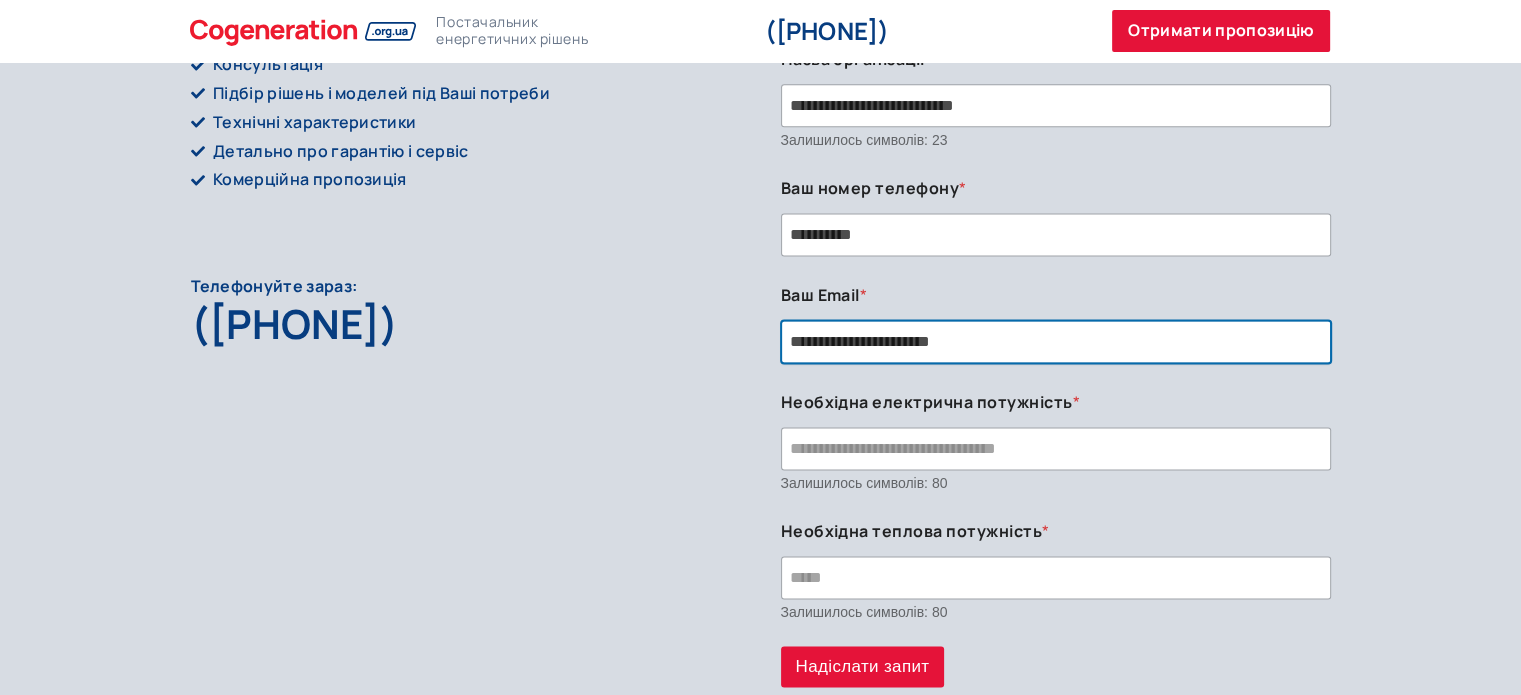 type on "**********" 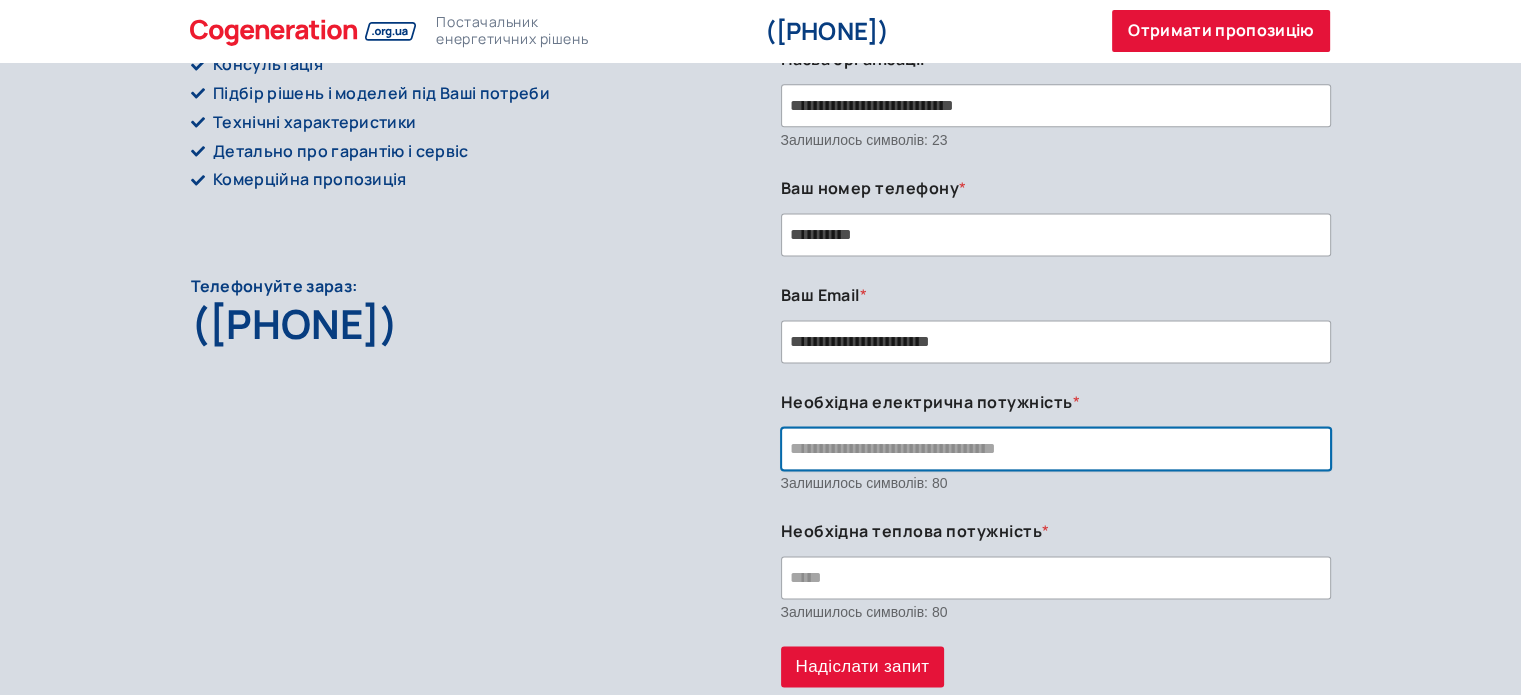 click on "Необхідна електрична потужність  *" at bounding box center (1056, 448) 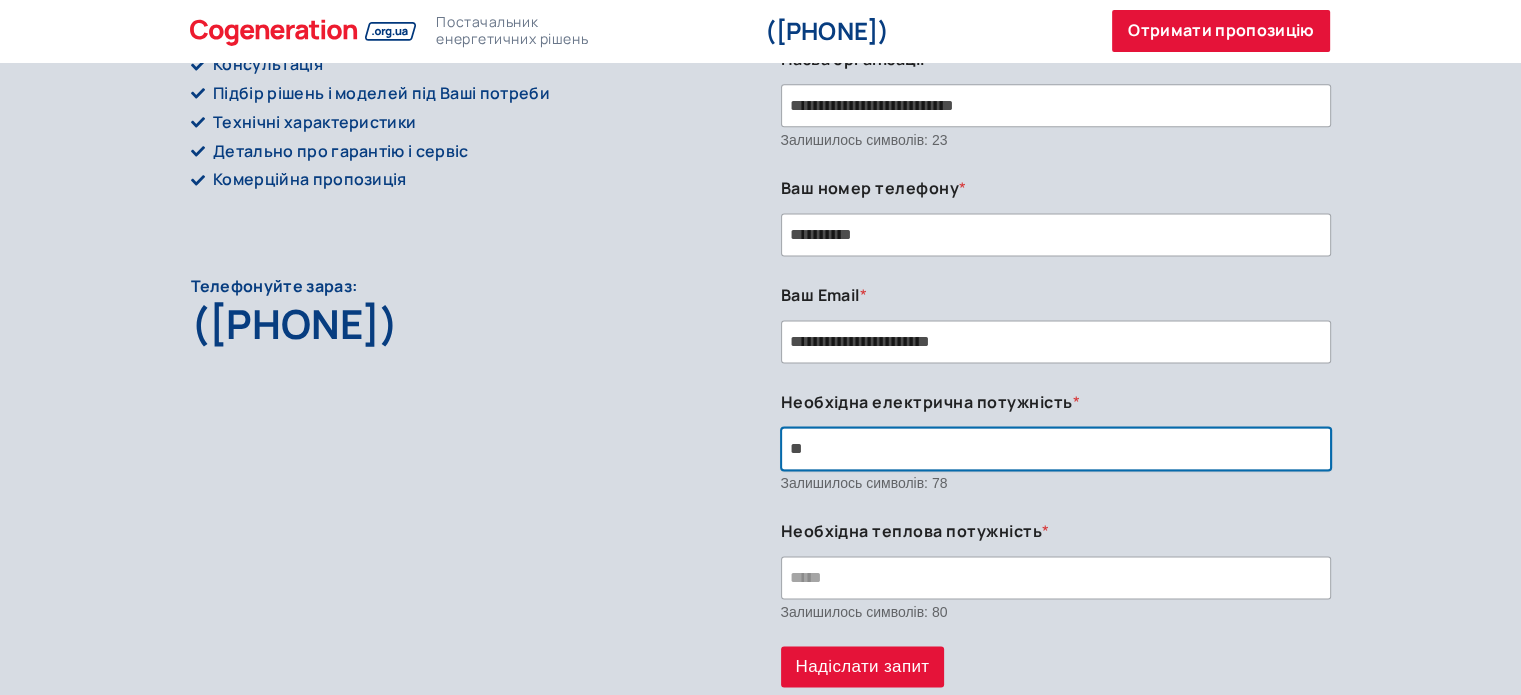 click on "*" at bounding box center (1056, 448) 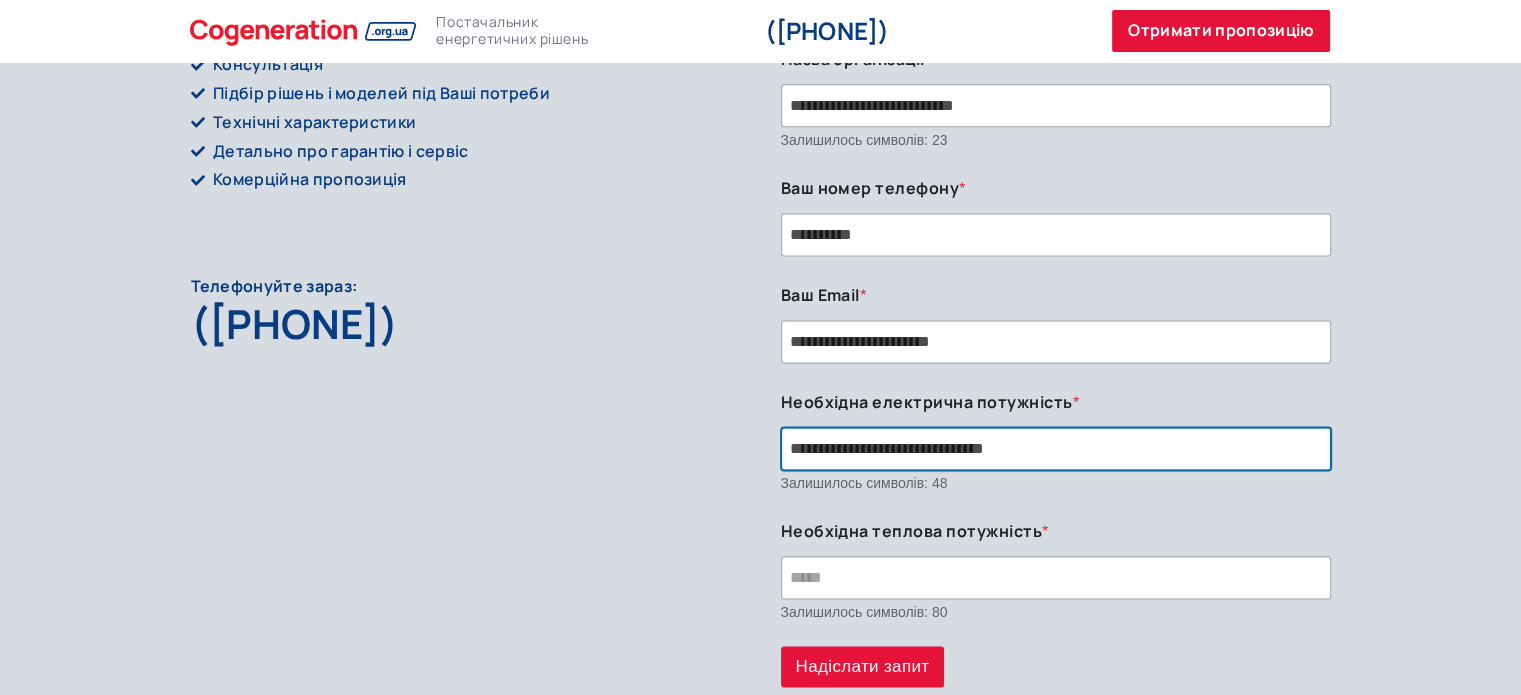 click on "**********" at bounding box center (1056, 448) 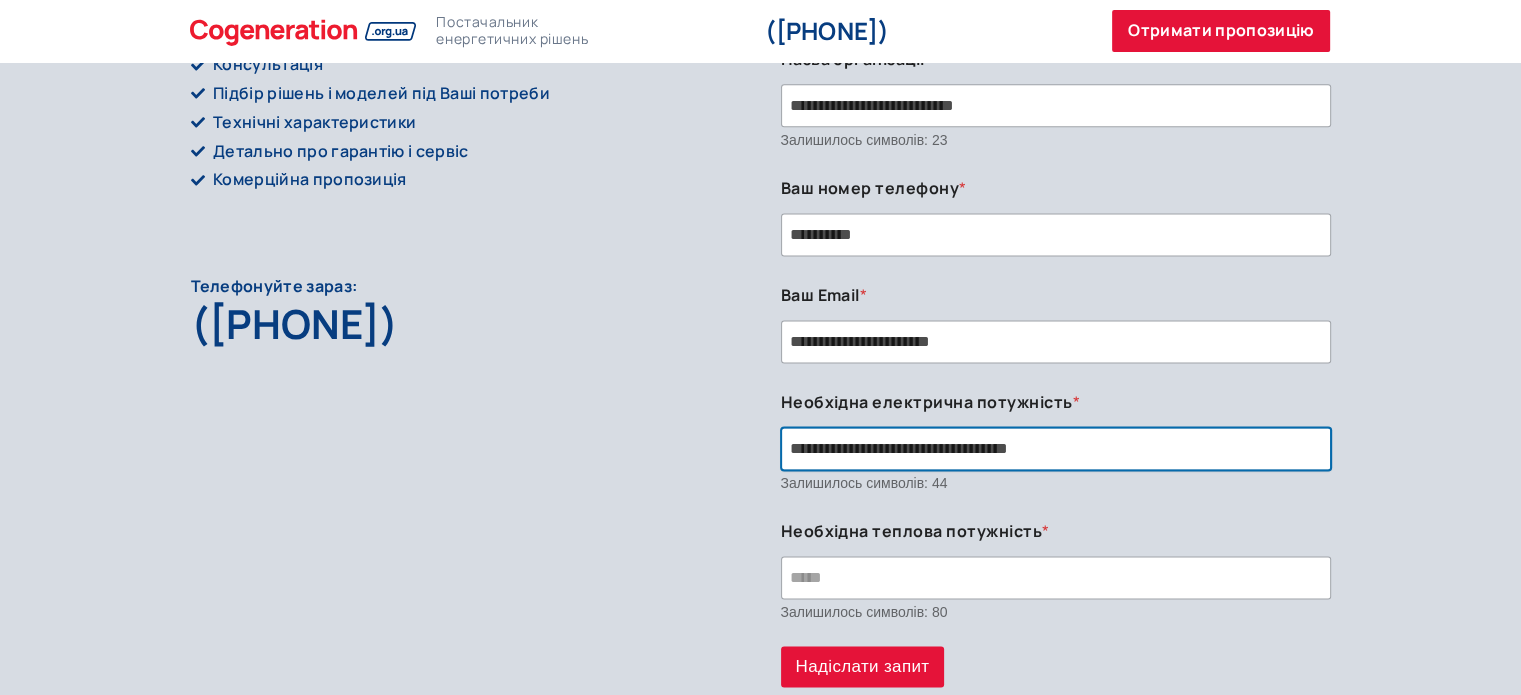 click on "**********" at bounding box center (1056, 448) 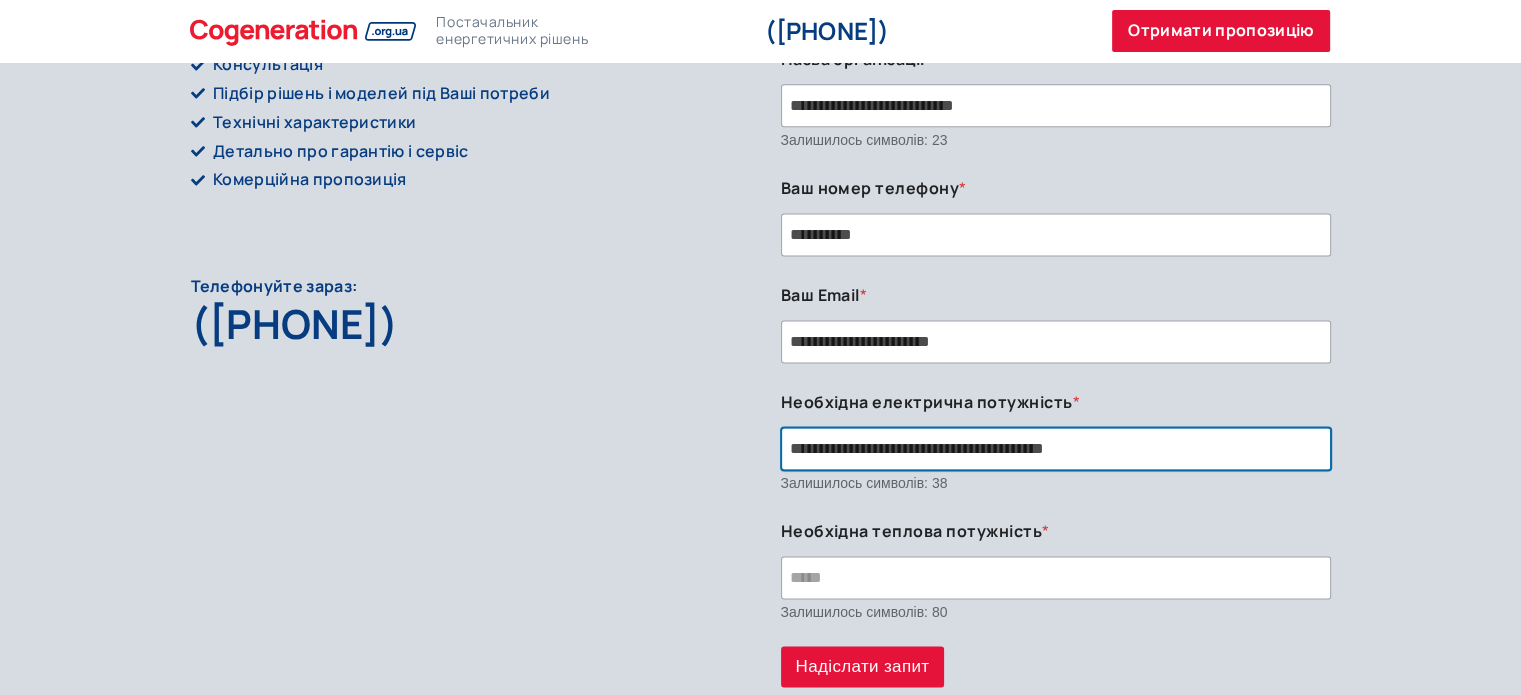 paste on "**********" 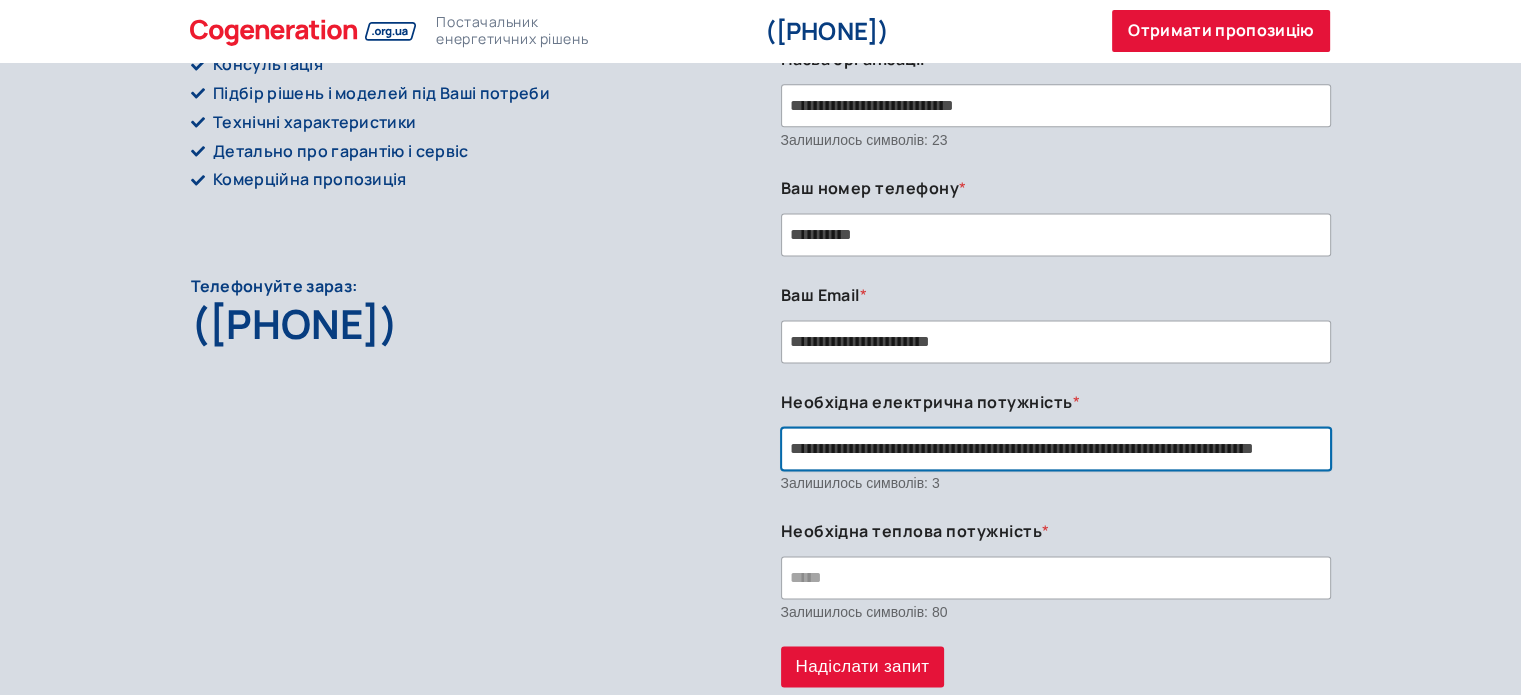 click on "**********" at bounding box center (1056, 448) 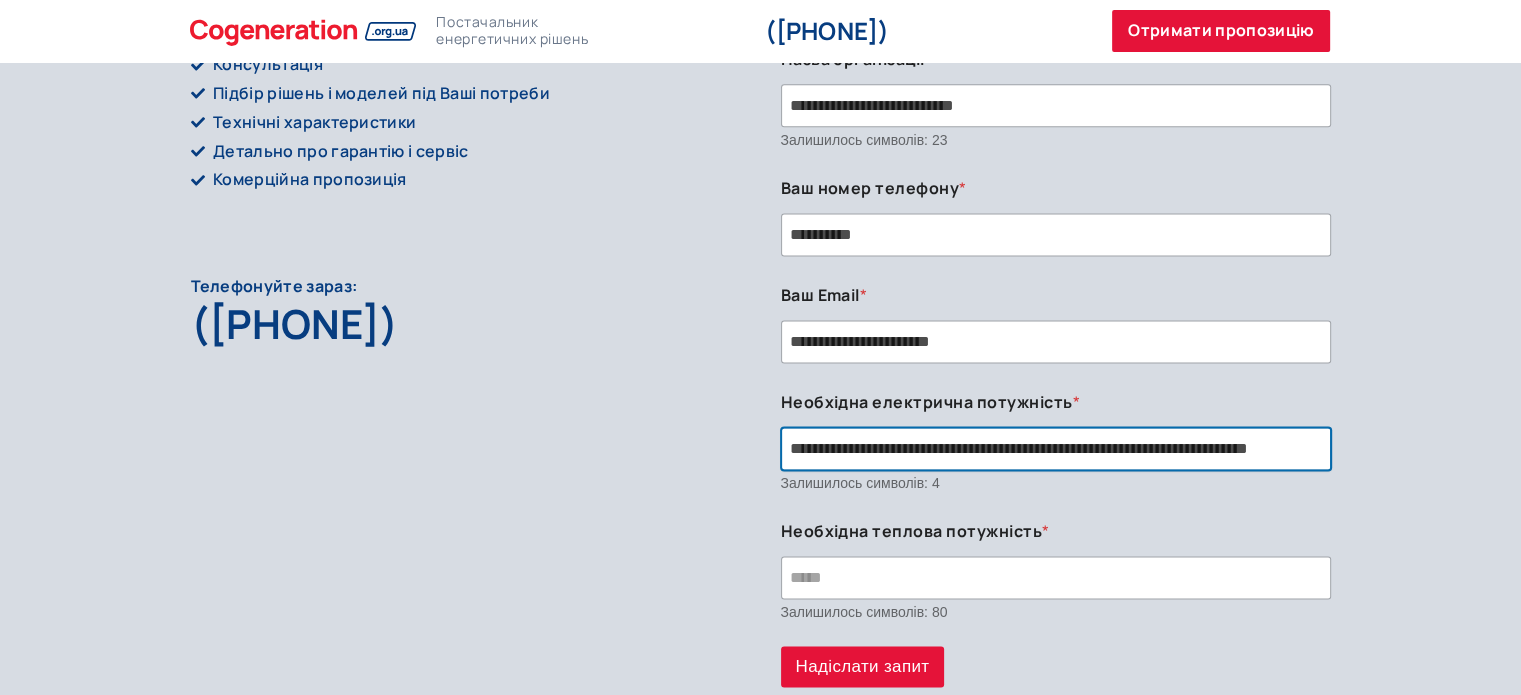 scroll, scrollTop: 0, scrollLeft: 108, axis: horizontal 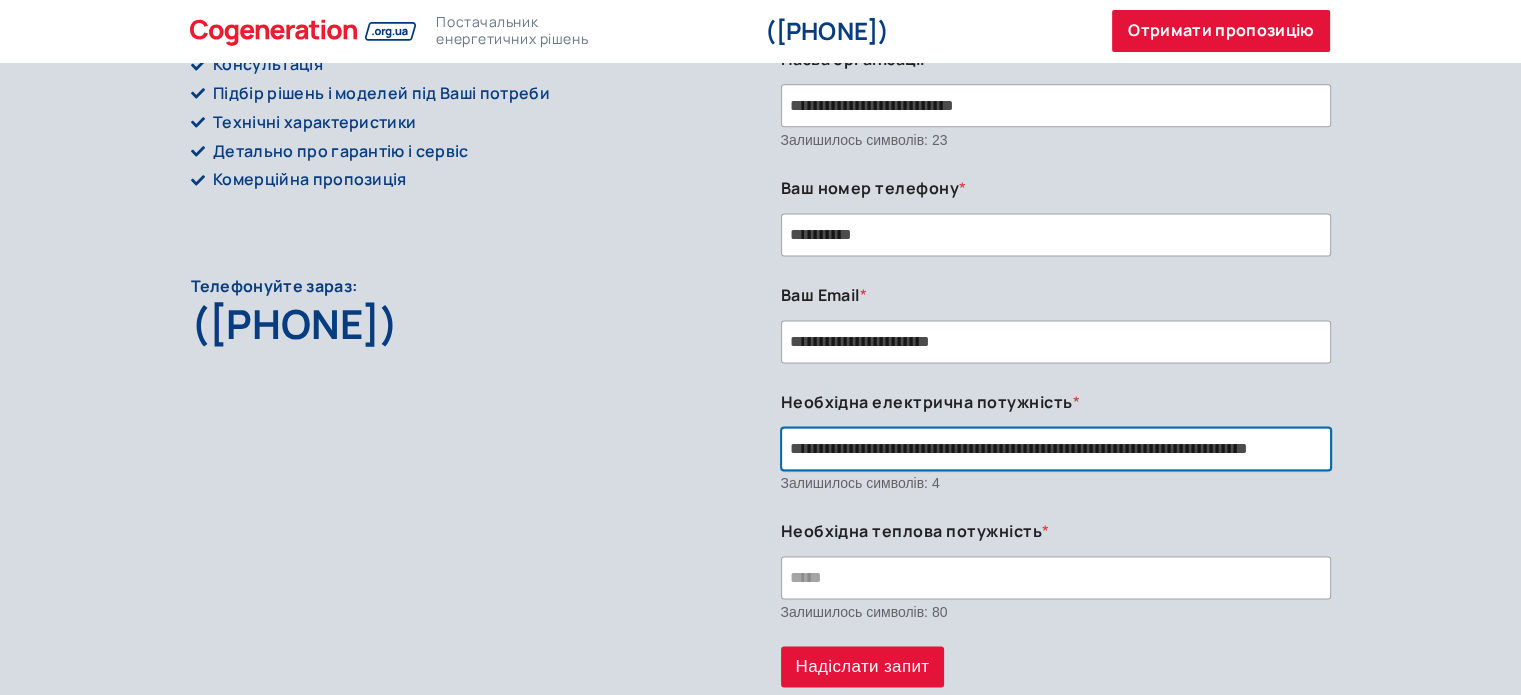 click on "**********" at bounding box center [1056, 448] 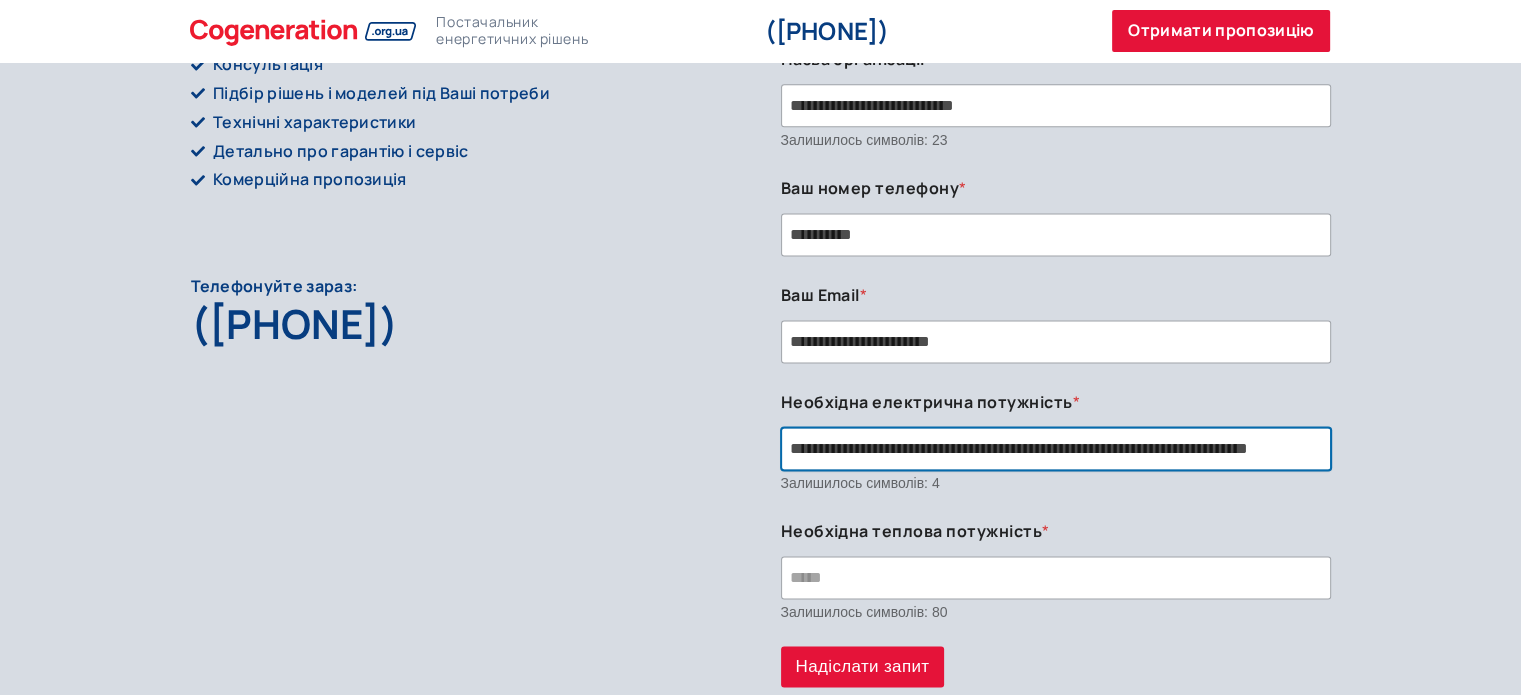 click on "**********" at bounding box center (1056, 448) 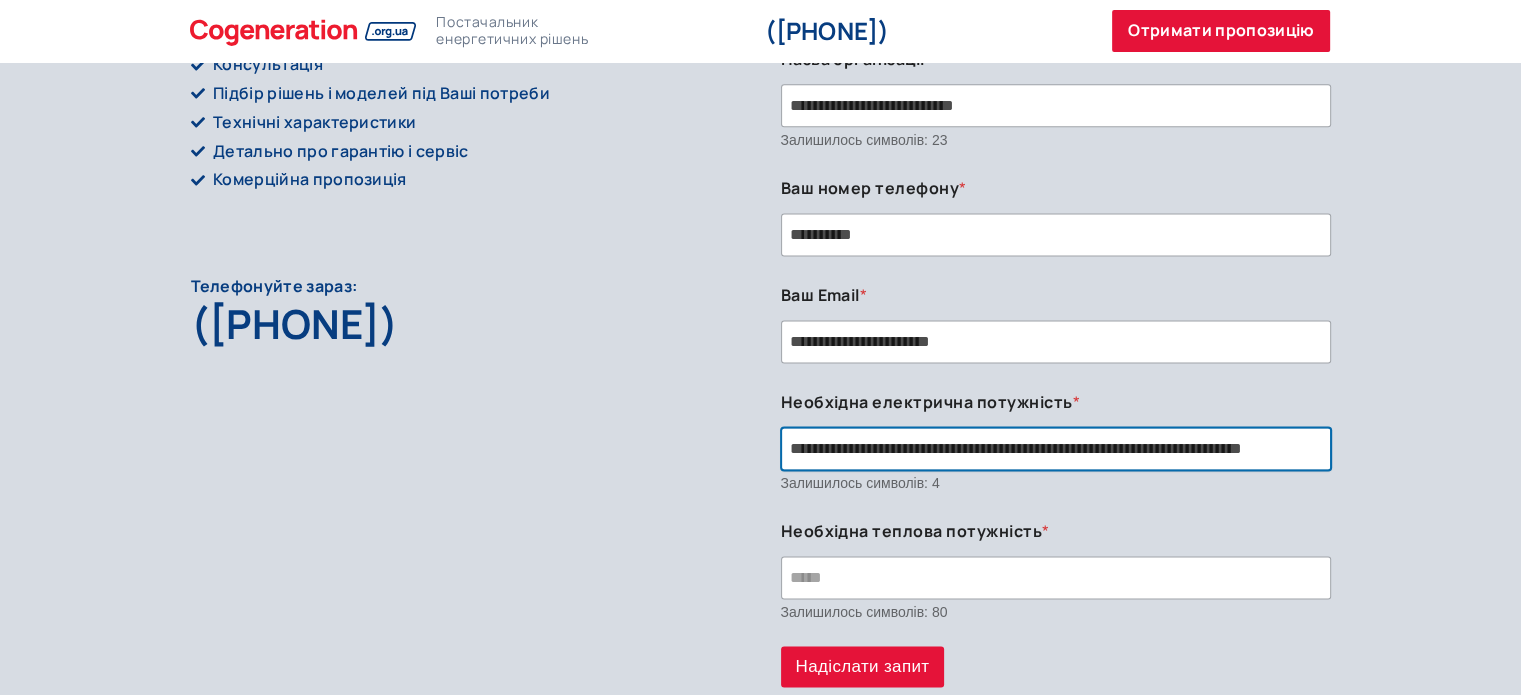 scroll, scrollTop: 0, scrollLeft: 104, axis: horizontal 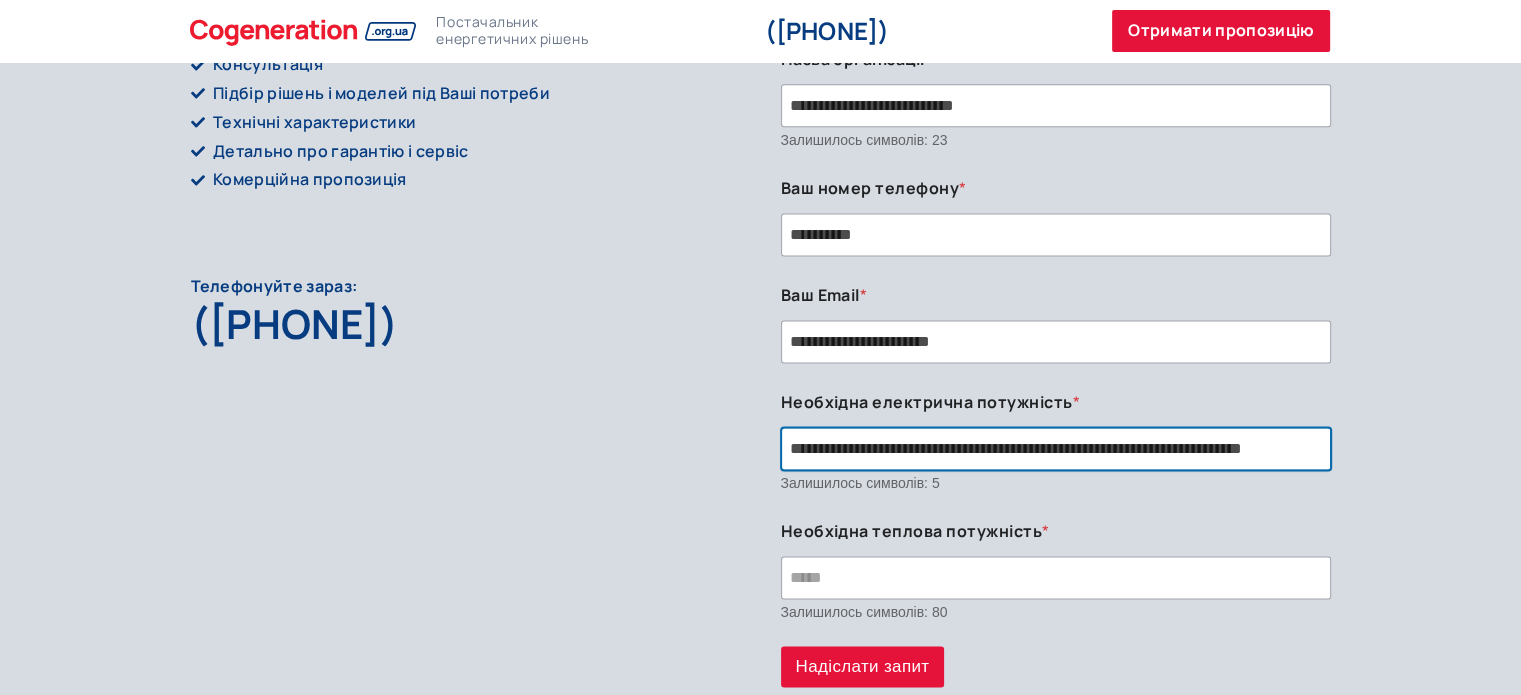 drag, startPoint x: 934, startPoint y: 448, endPoint x: 981, endPoint y: 447, distance: 47.010635 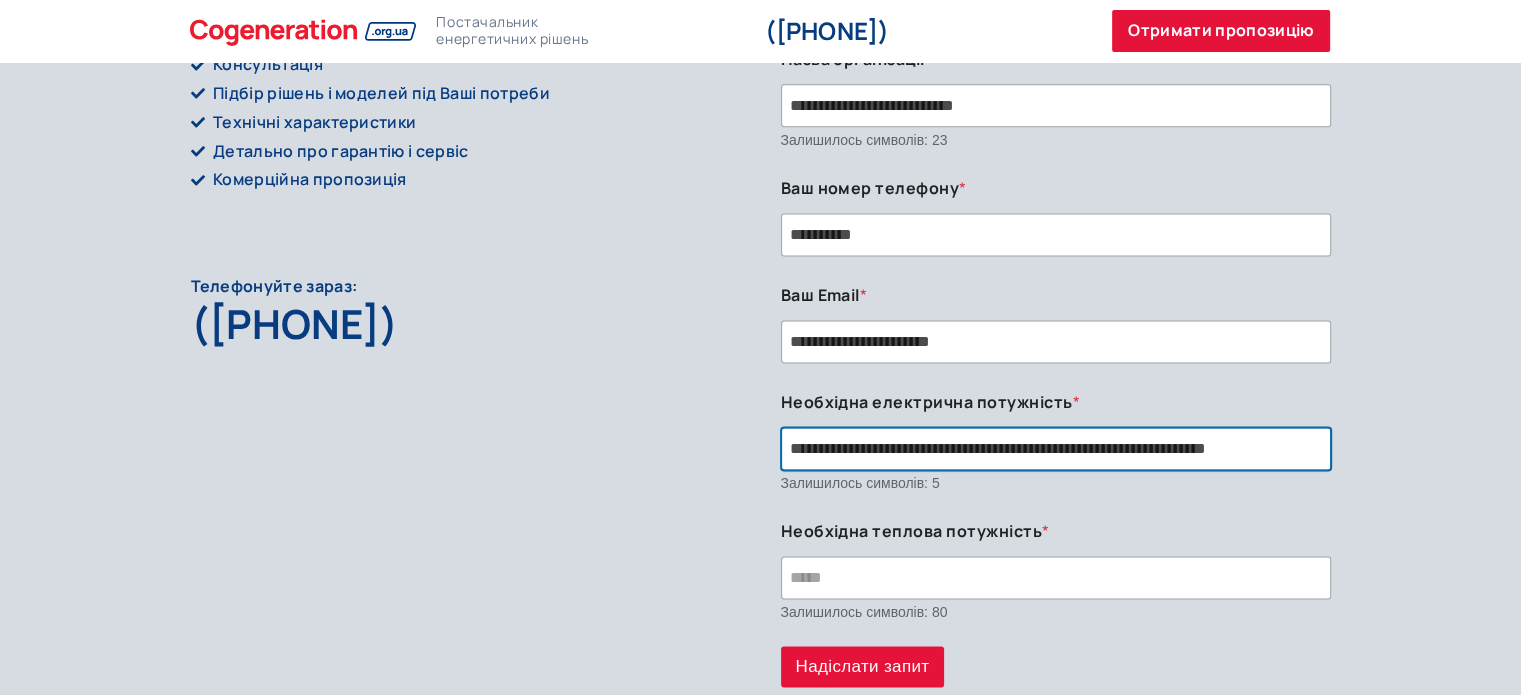 scroll, scrollTop: 0, scrollLeft: 52, axis: horizontal 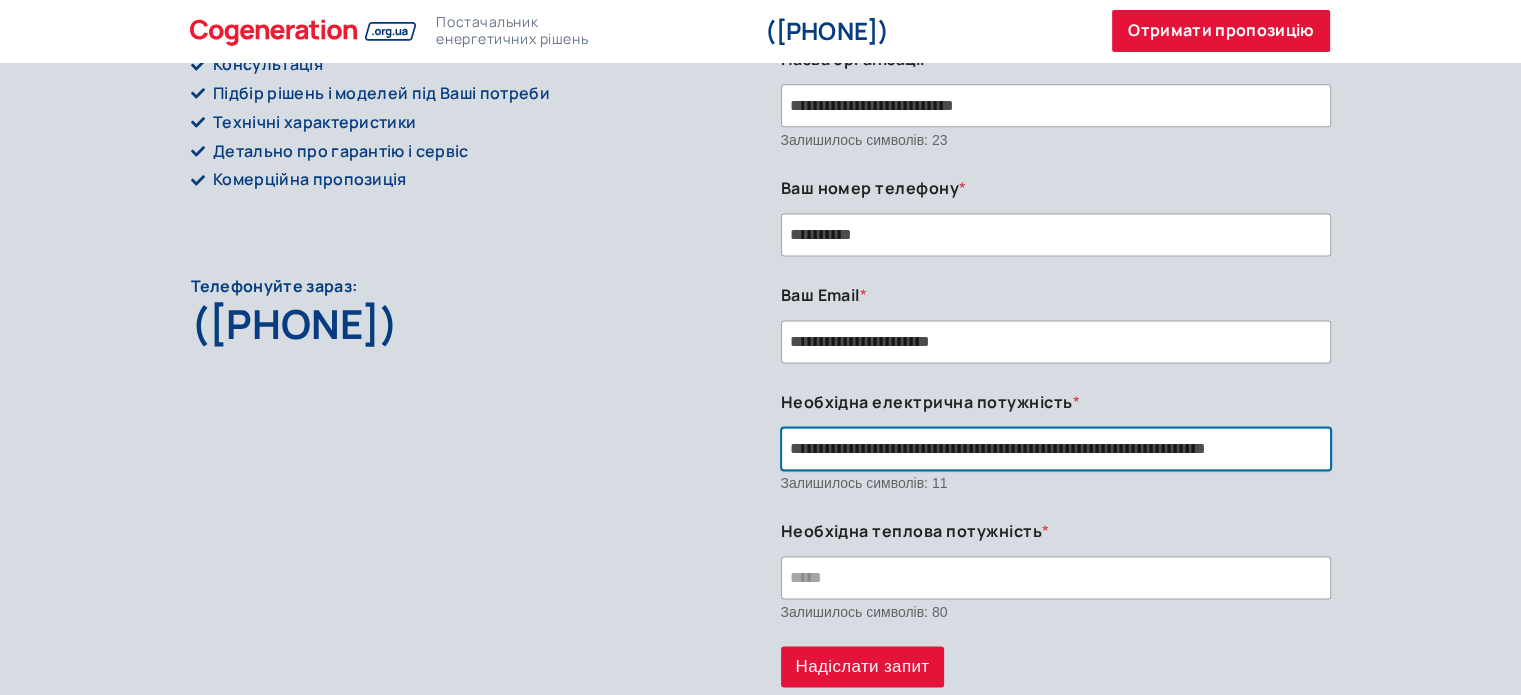 drag, startPoint x: 1192, startPoint y: 456, endPoint x: 1443, endPoint y: 443, distance: 251.33643 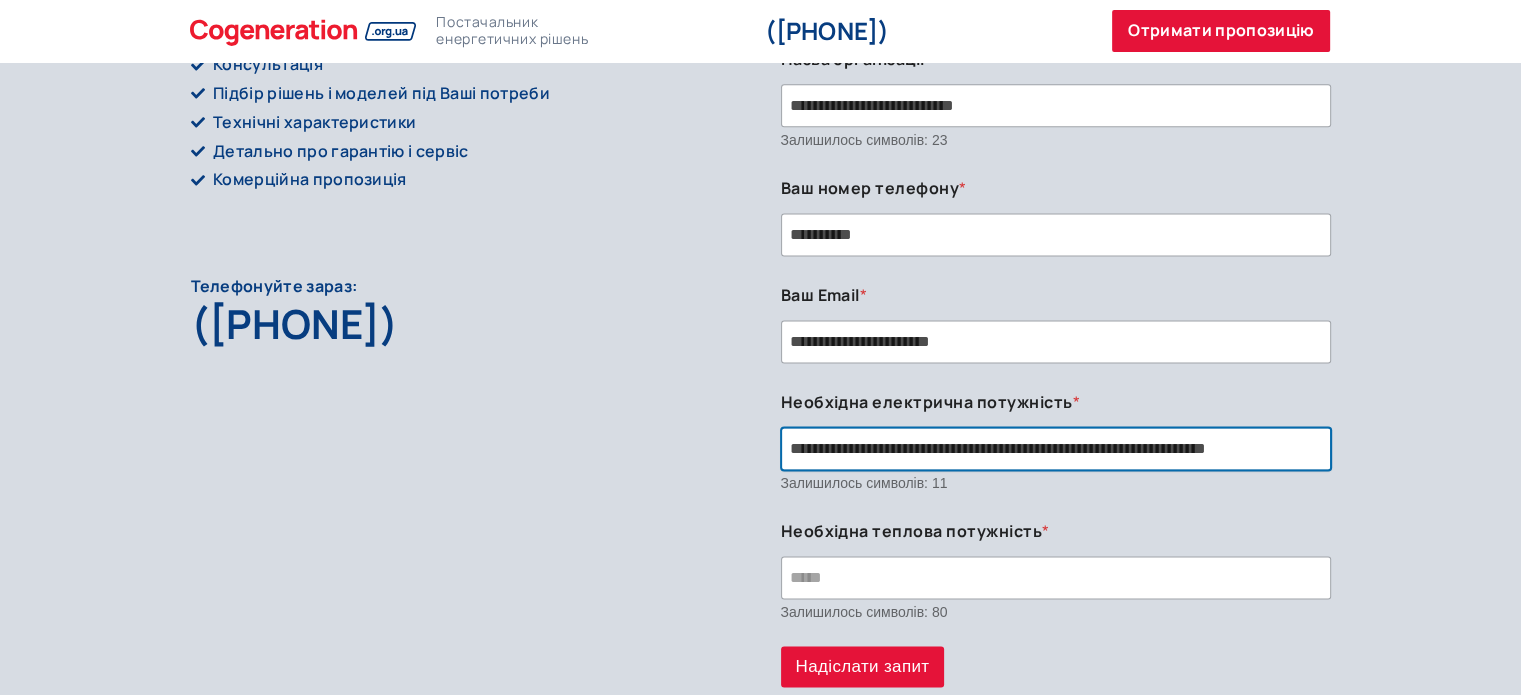 click on "**********" at bounding box center (1056, 448) 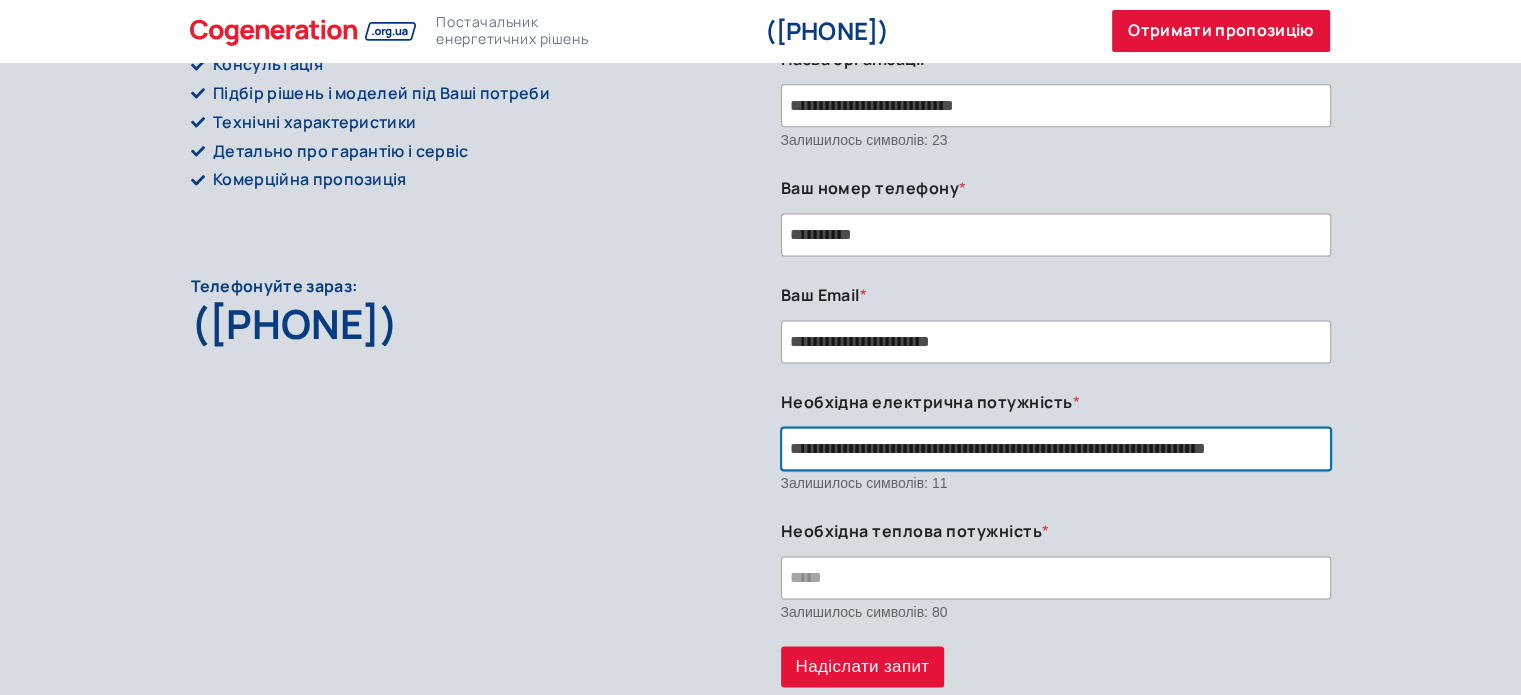 drag, startPoint x: 1025, startPoint y: 450, endPoint x: 1143, endPoint y: 442, distance: 118.270874 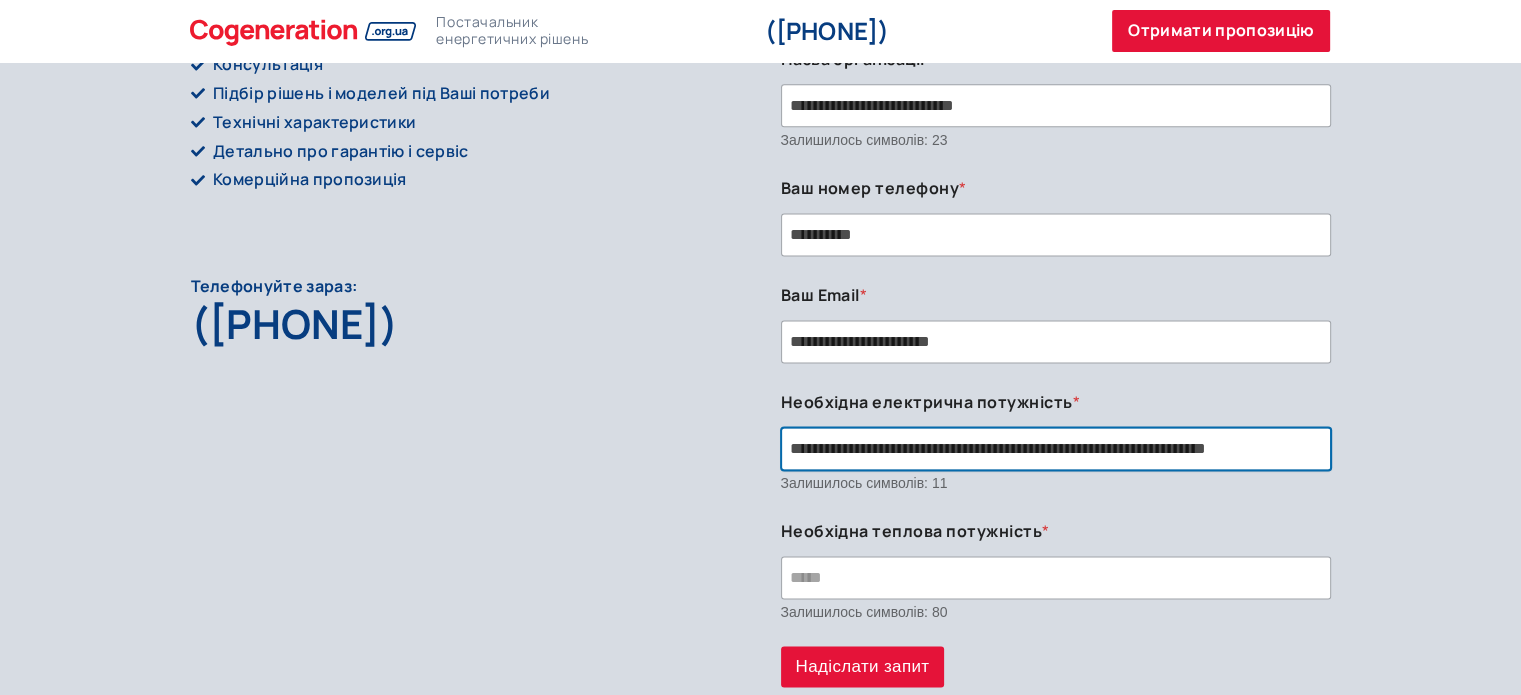 click on "**********" at bounding box center [1056, 448] 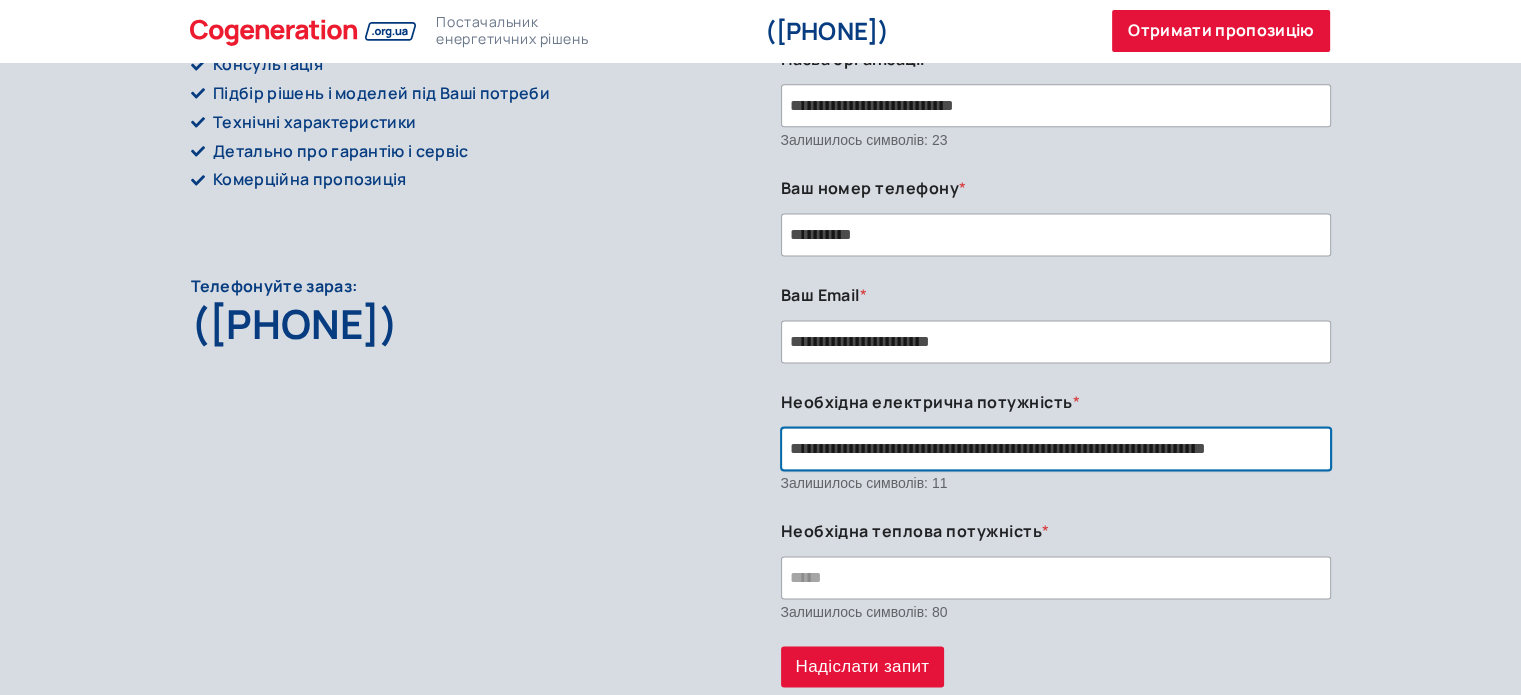 scroll, scrollTop: 0, scrollLeft: 0, axis: both 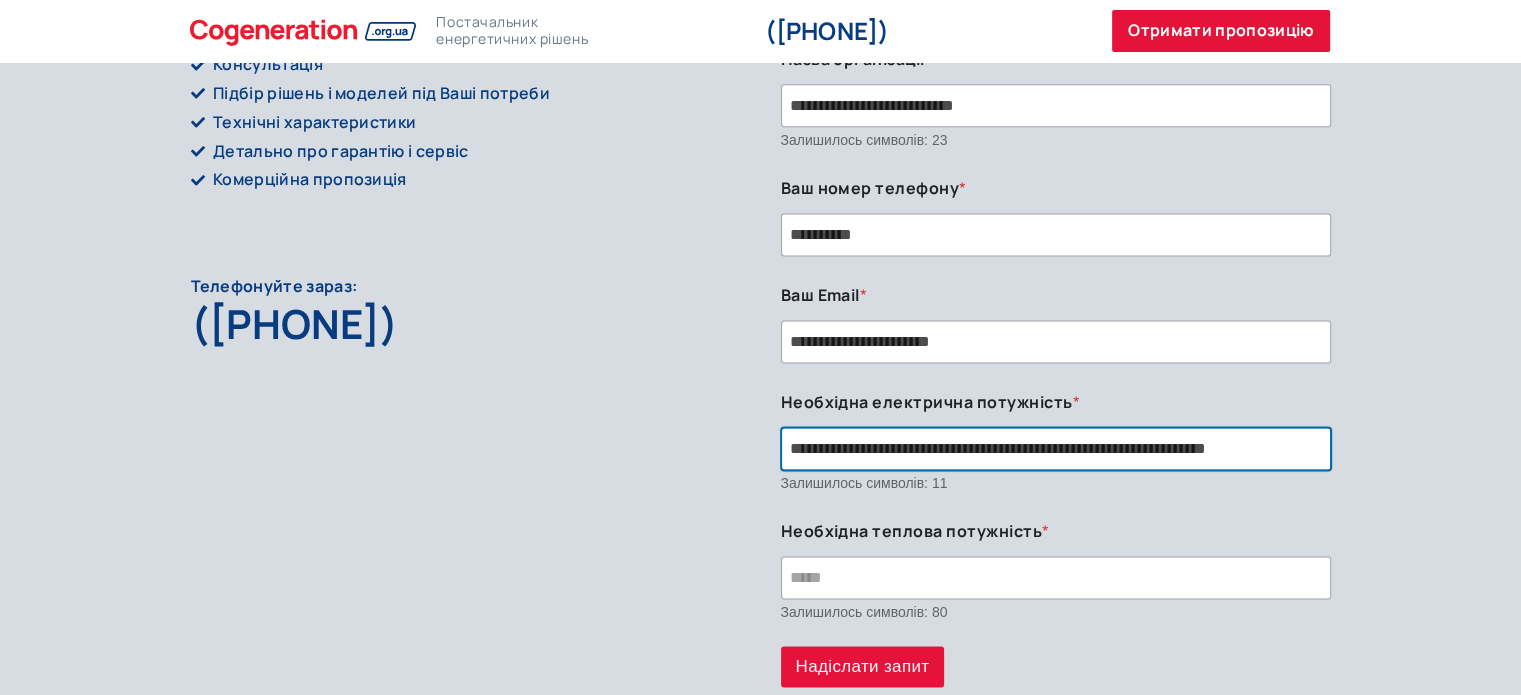click on "**********" at bounding box center [1056, 448] 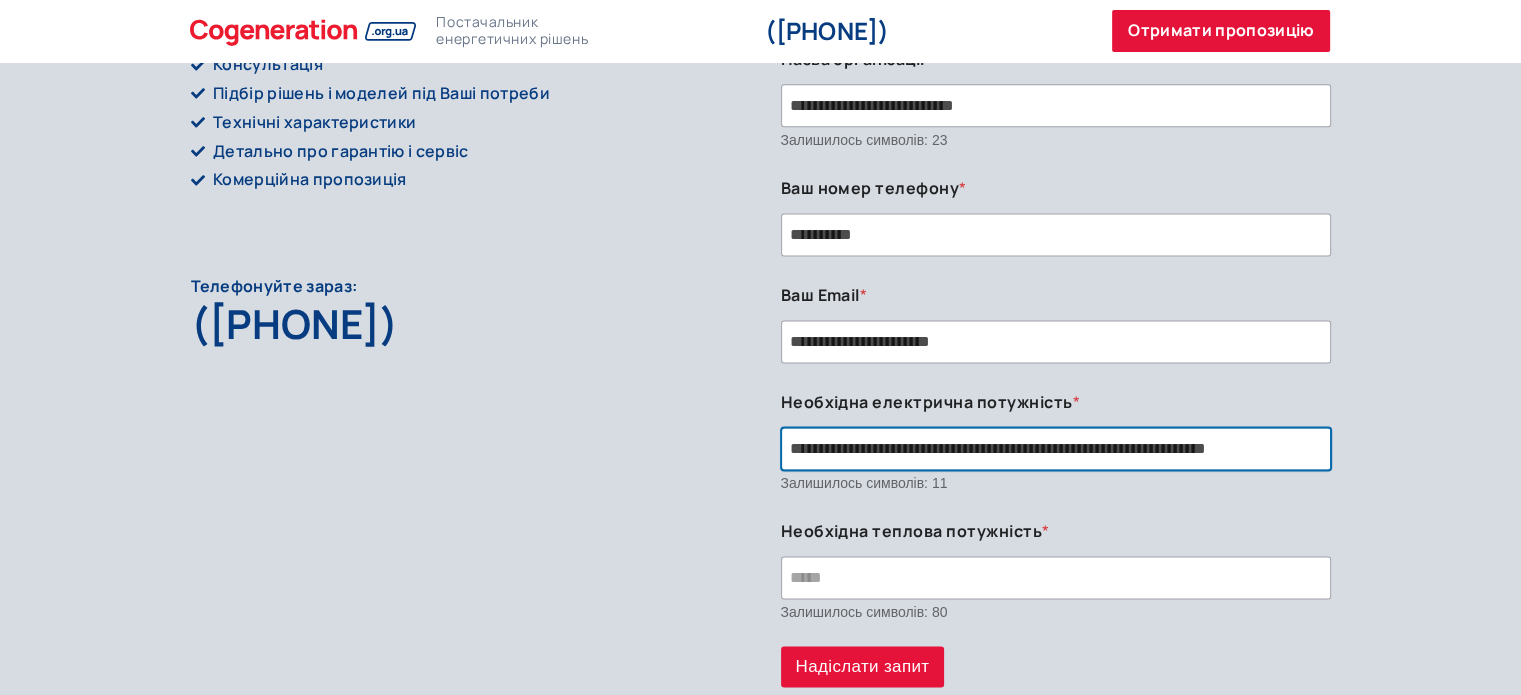 scroll, scrollTop: 0, scrollLeft: 52, axis: horizontal 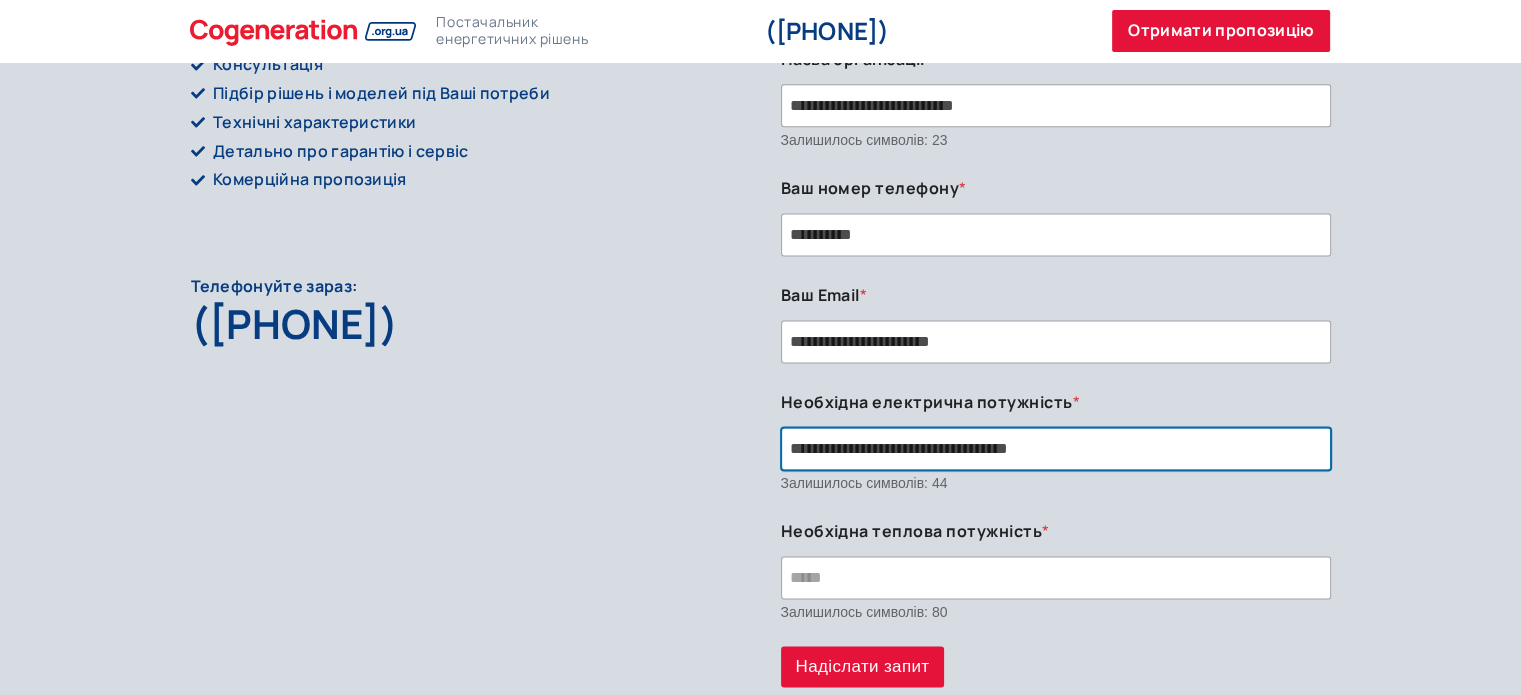 click on "**********" at bounding box center [1056, 448] 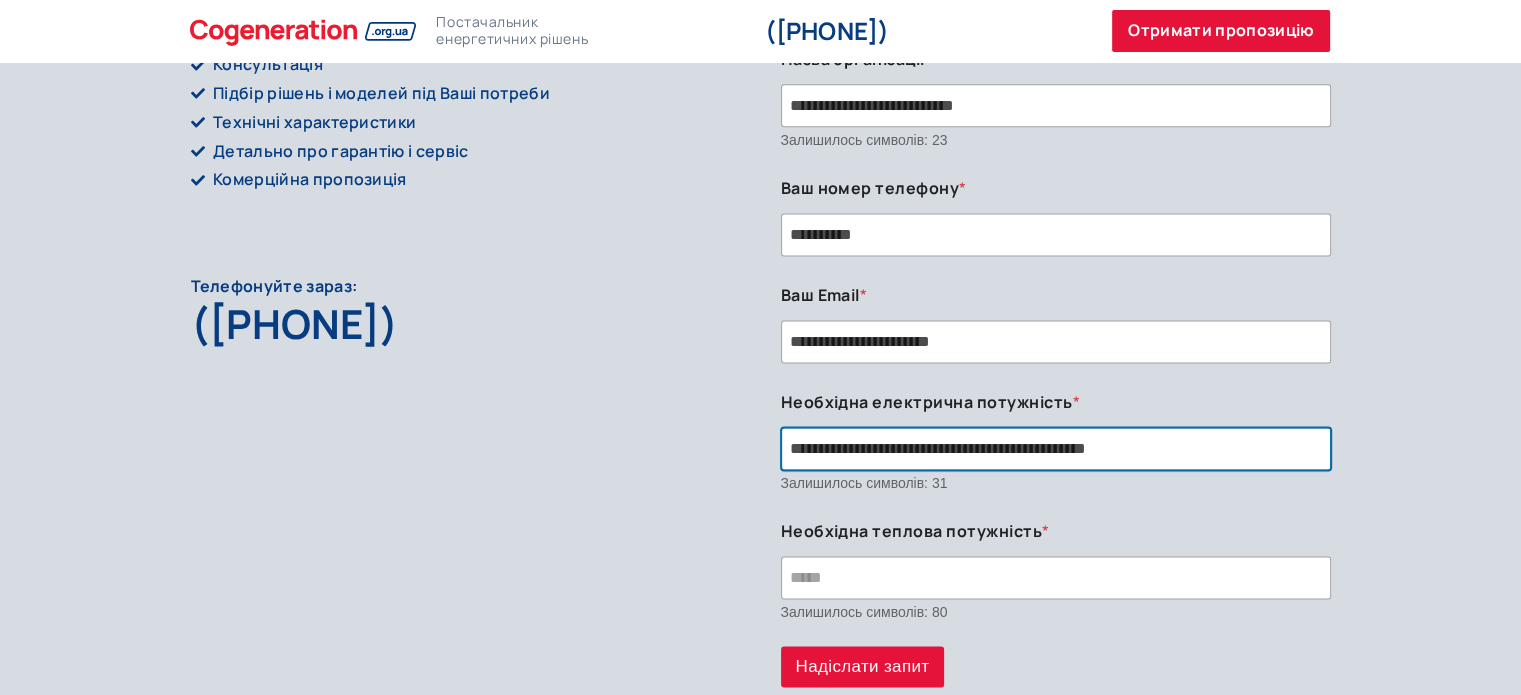 click on "**********" at bounding box center (1056, 448) 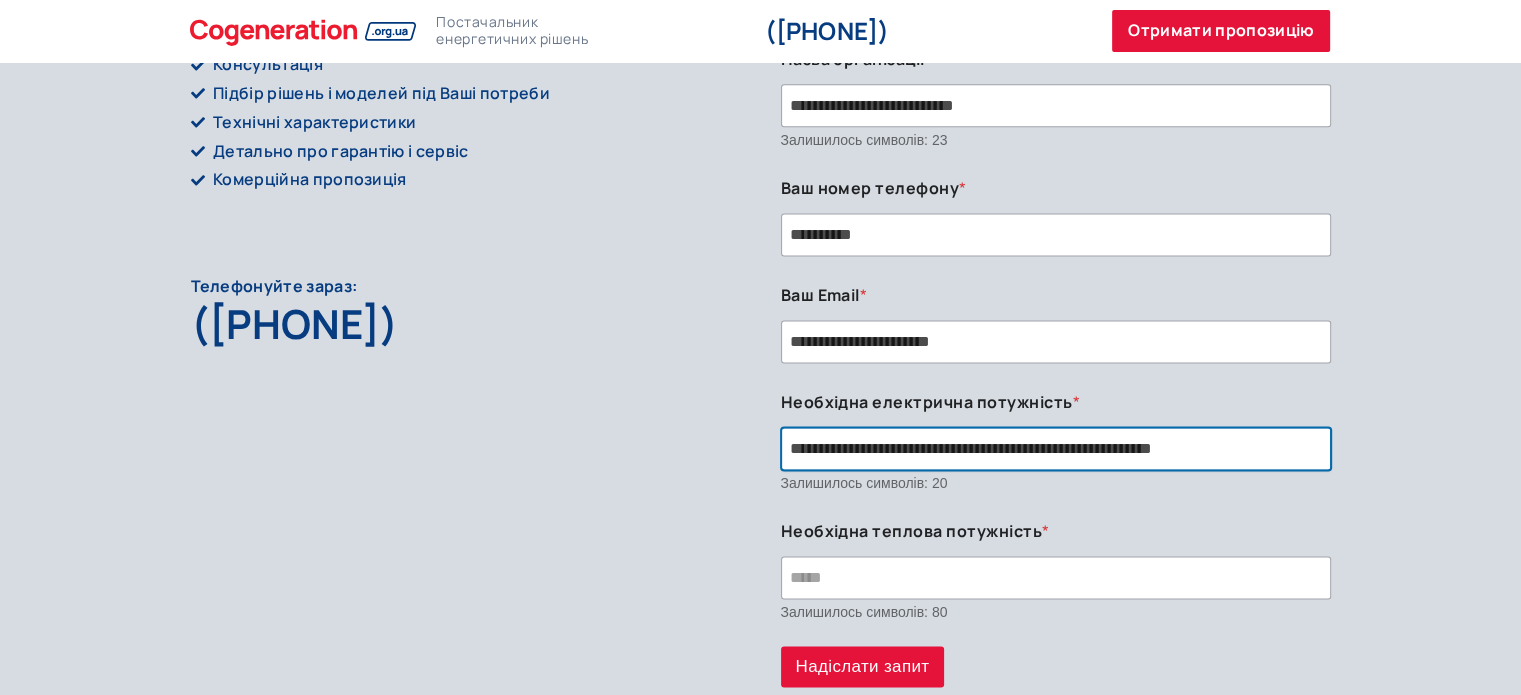 click on "**********" at bounding box center [1056, 448] 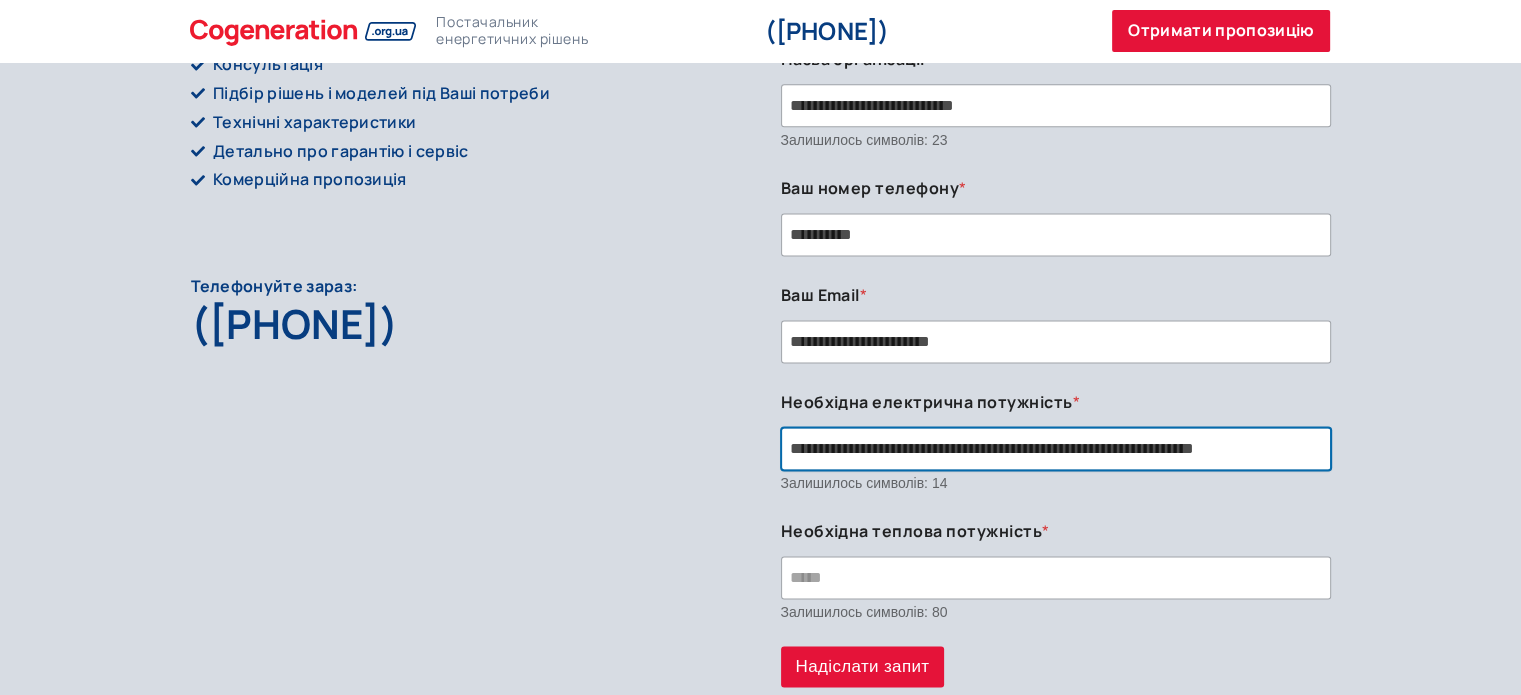 scroll, scrollTop: 0, scrollLeft: 29, axis: horizontal 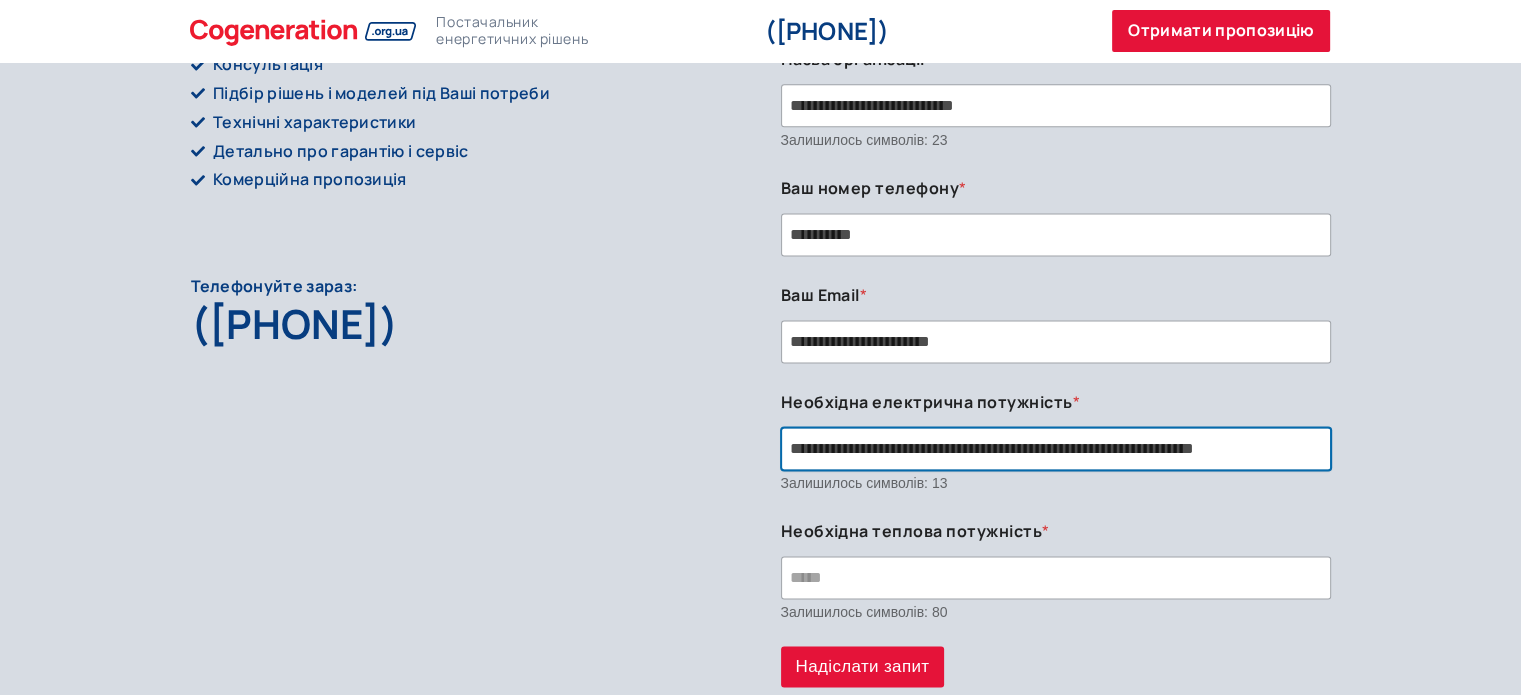 type on "**********" 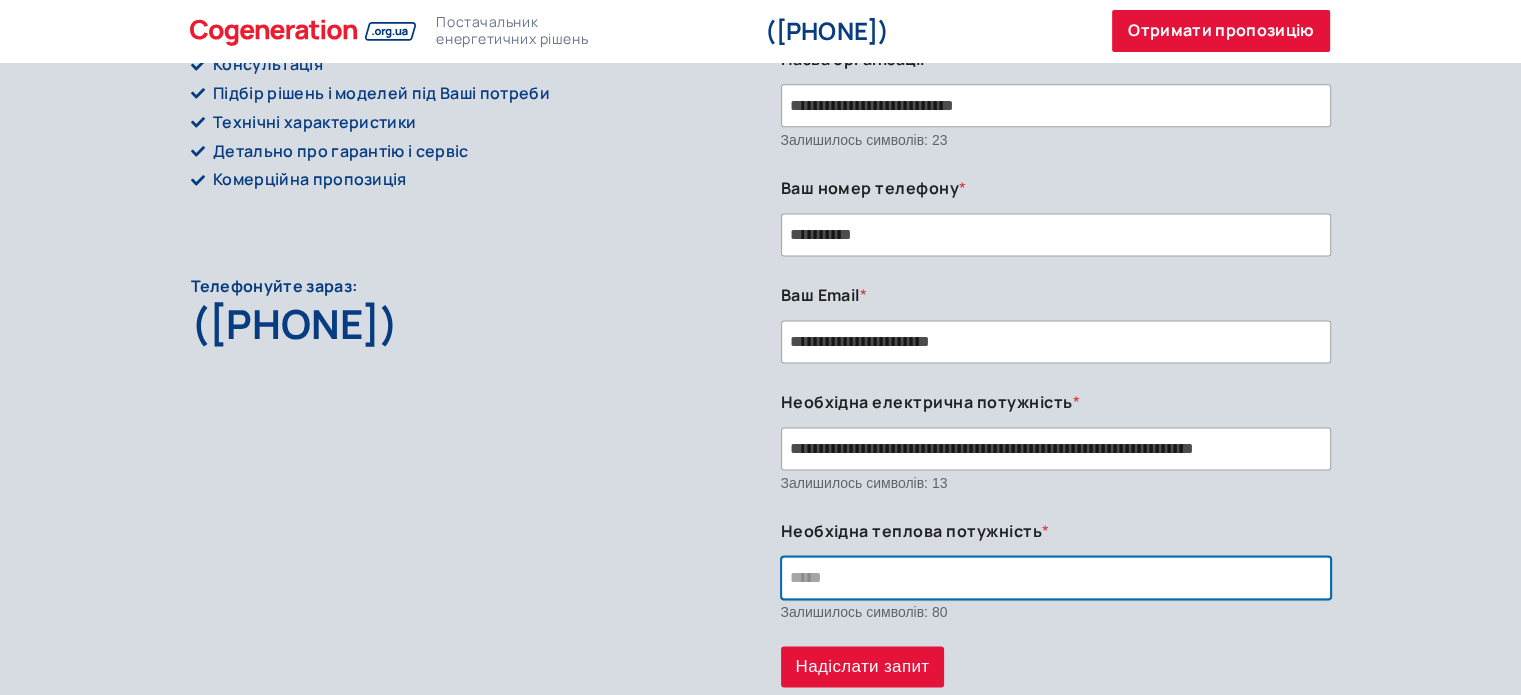 scroll, scrollTop: 0, scrollLeft: 0, axis: both 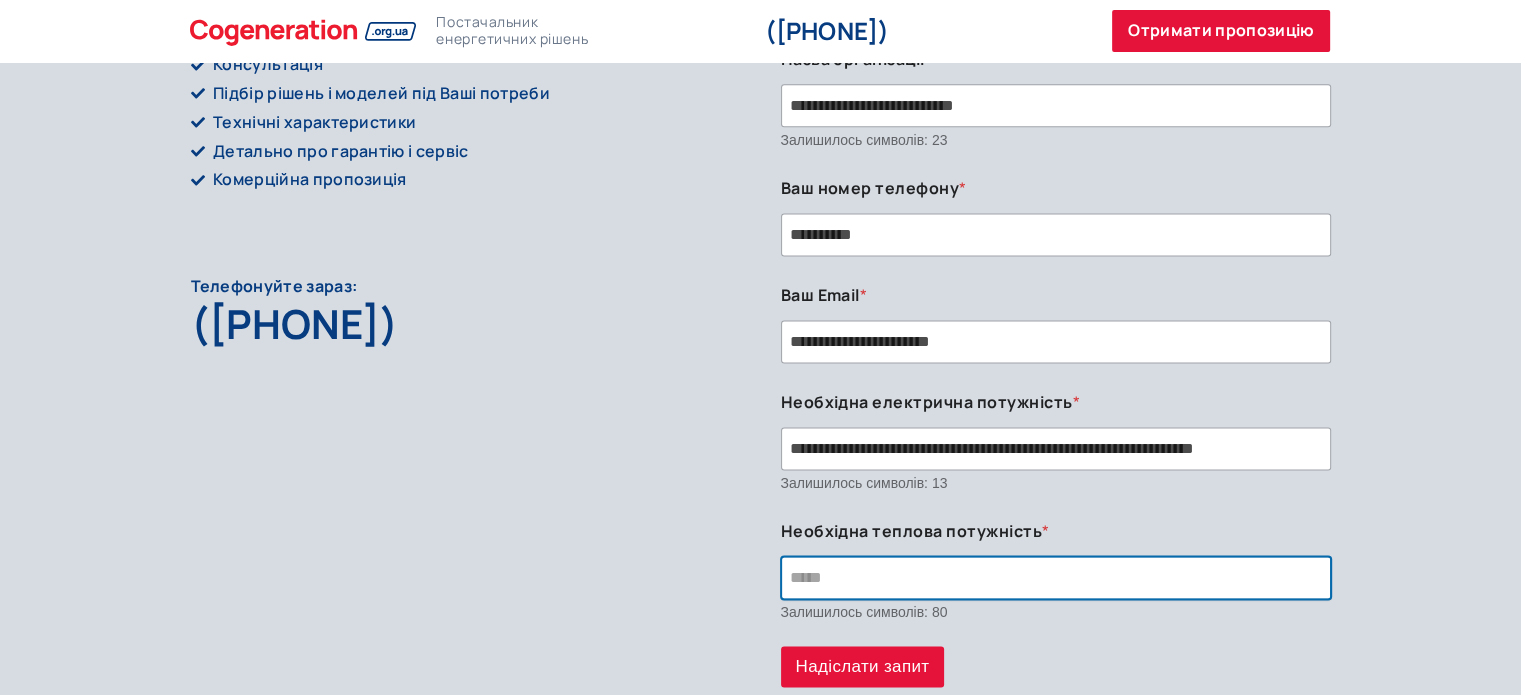 click on "Необхідна теплова потужність  *" at bounding box center [1056, 577] 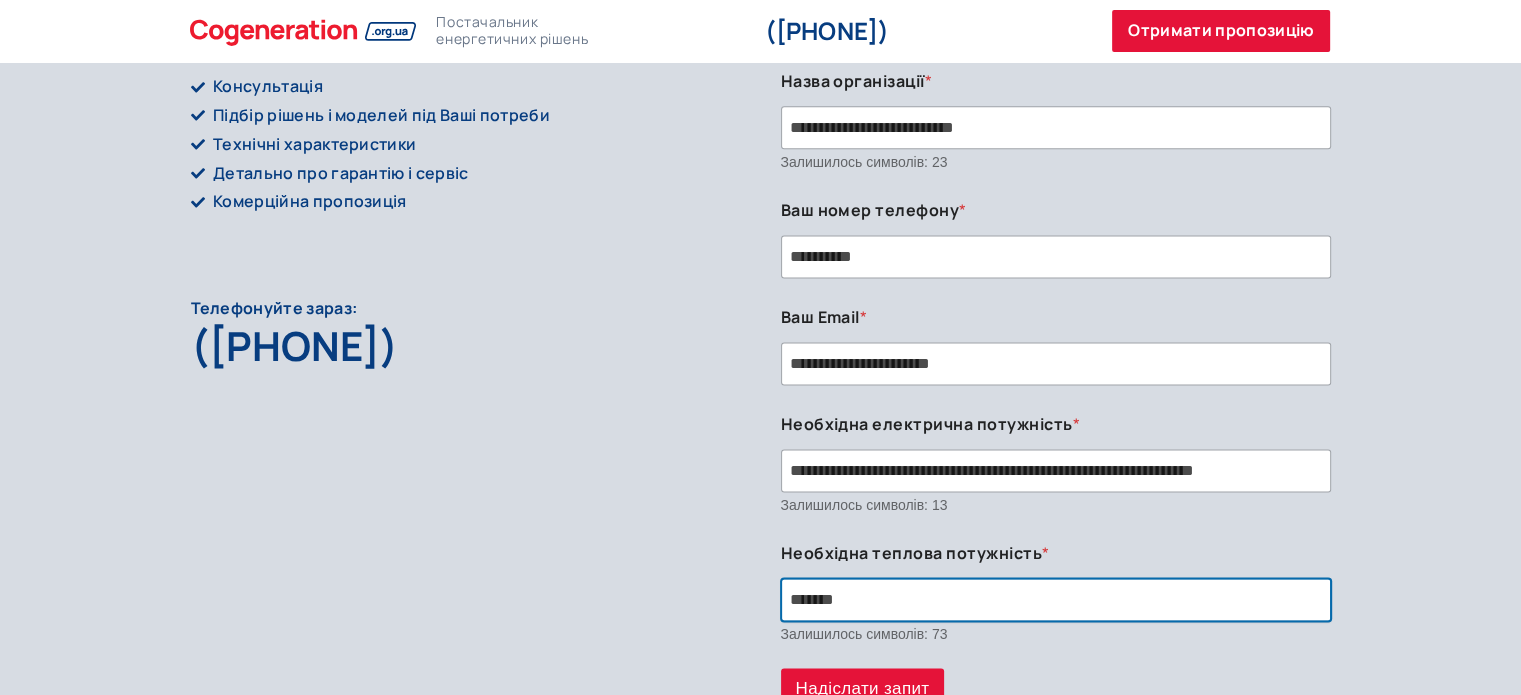 scroll, scrollTop: 2822, scrollLeft: 0, axis: vertical 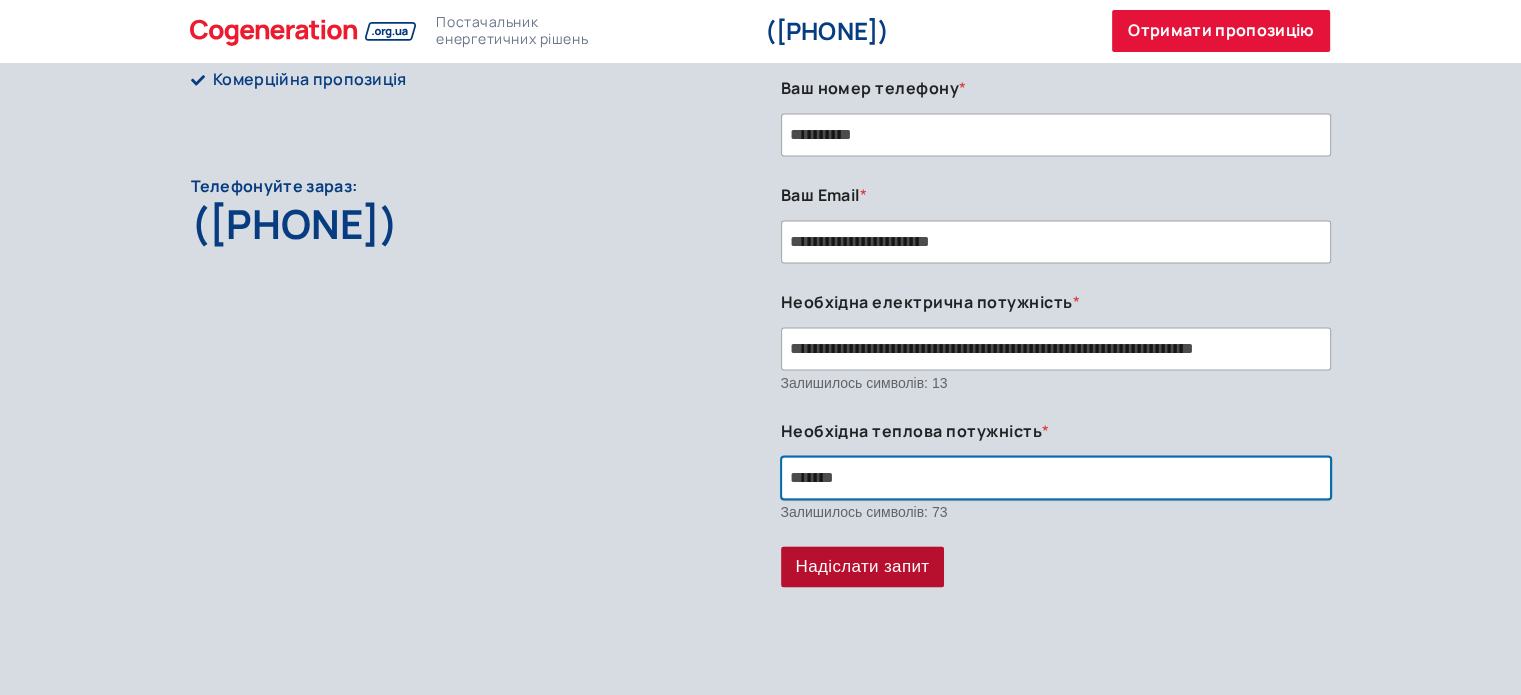 type on "*******" 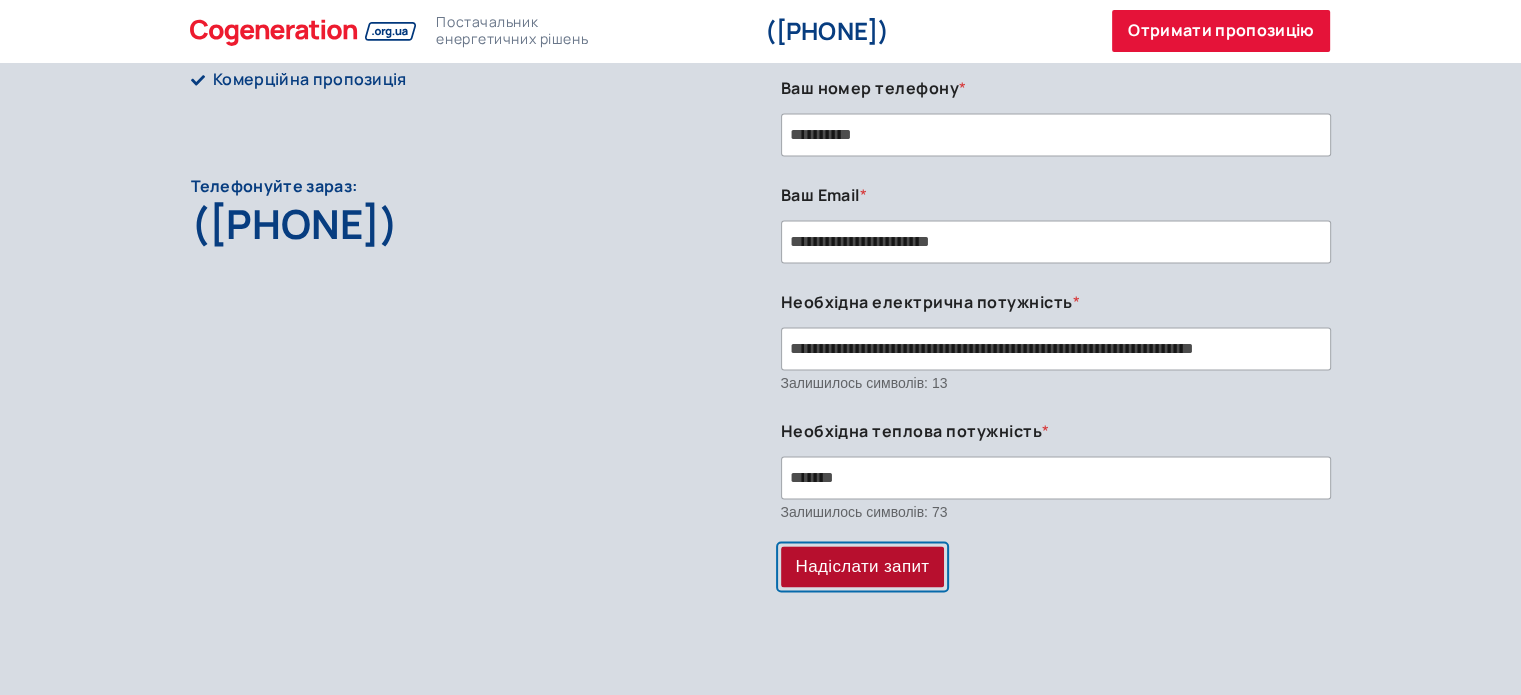 click on "Надіслати запит" at bounding box center [863, 566] 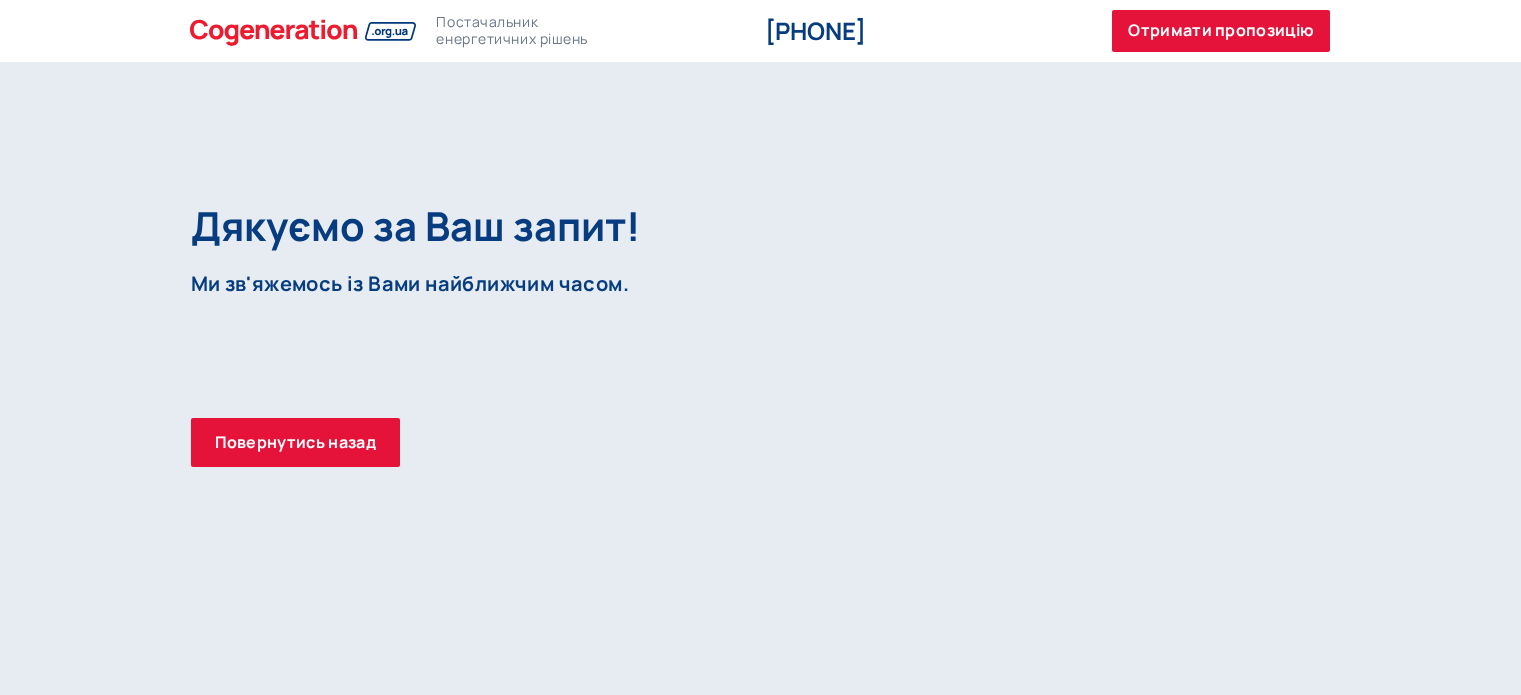 scroll, scrollTop: 0, scrollLeft: 0, axis: both 